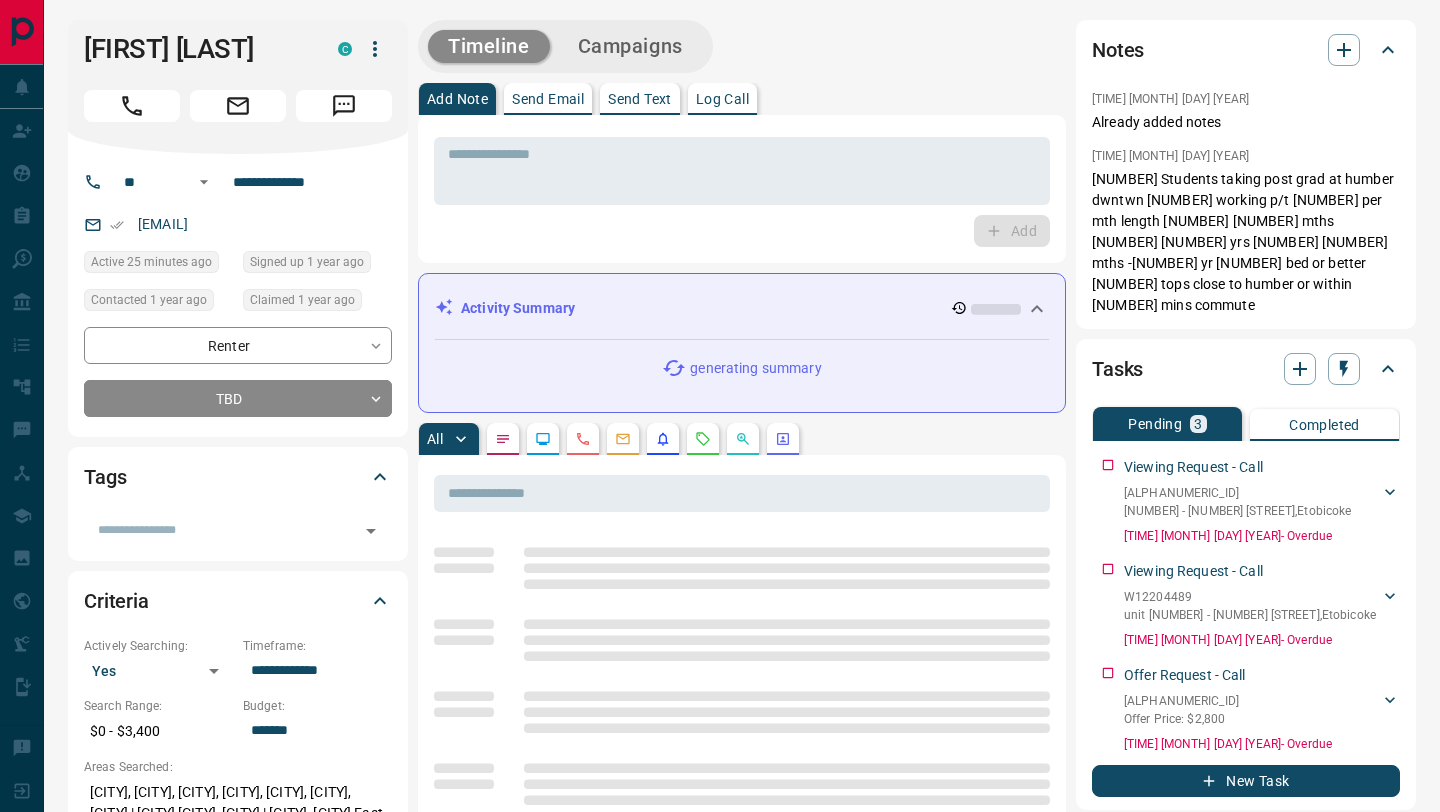 scroll, scrollTop: 0, scrollLeft: 0, axis: both 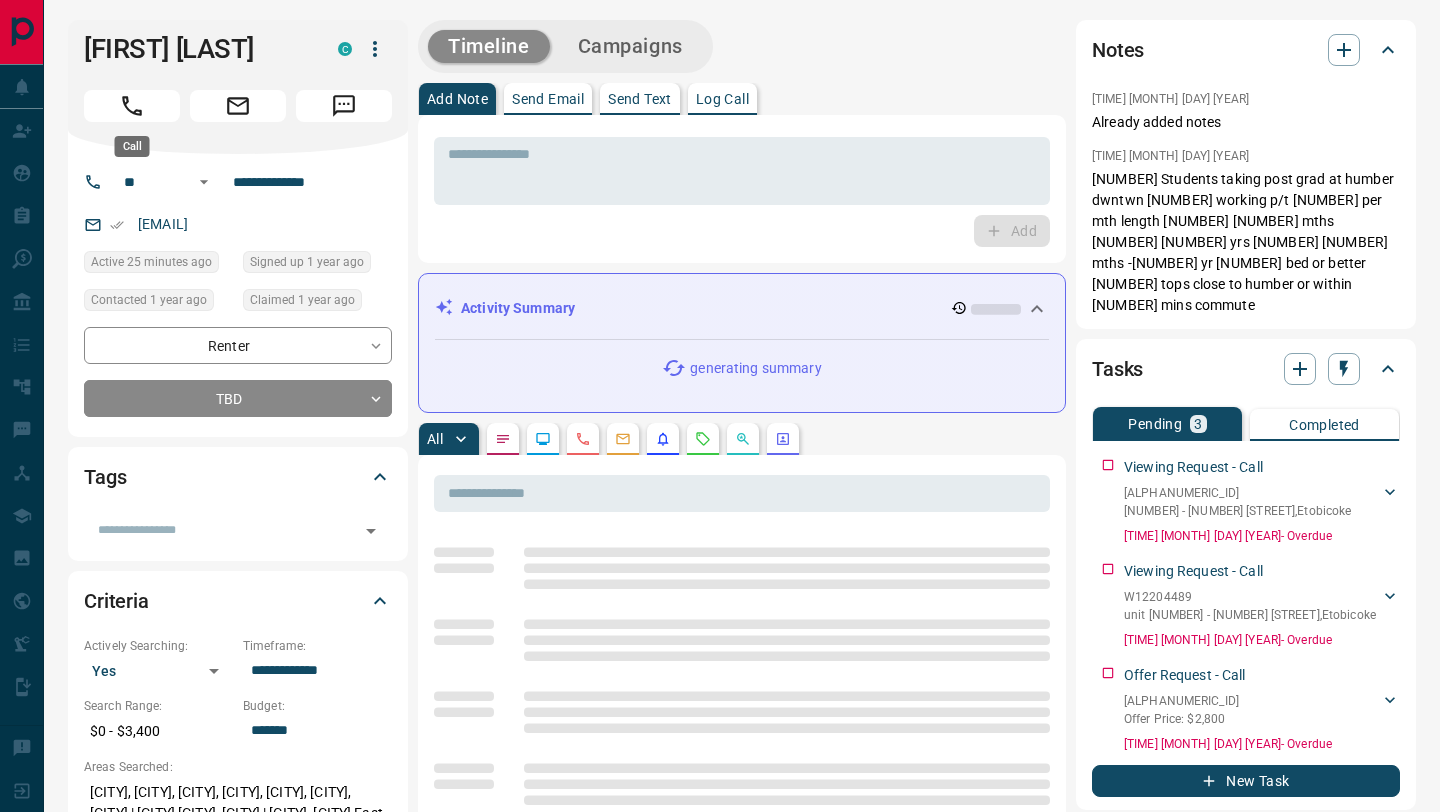 click at bounding box center (132, 106) 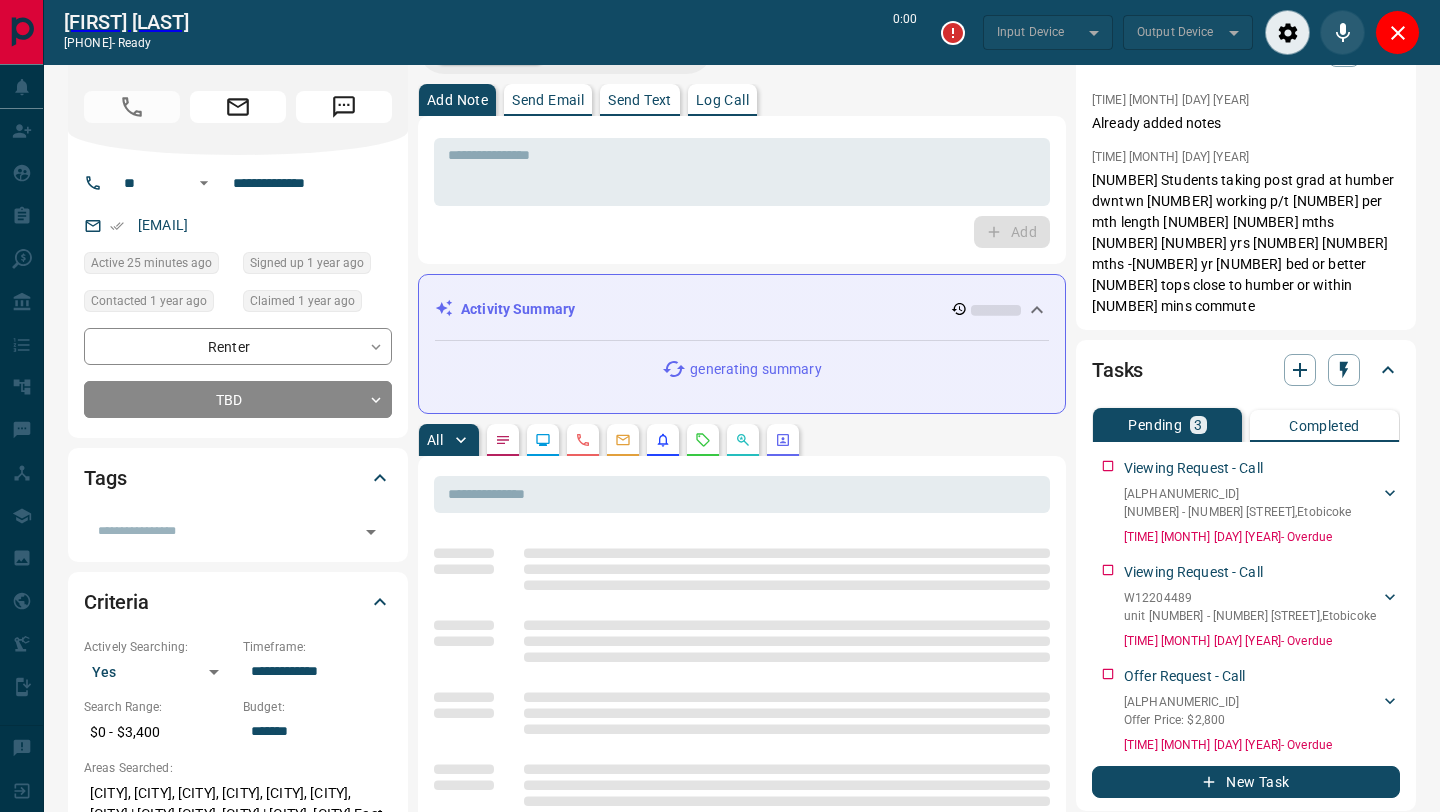 scroll, scrollTop: 129, scrollLeft: 0, axis: vertical 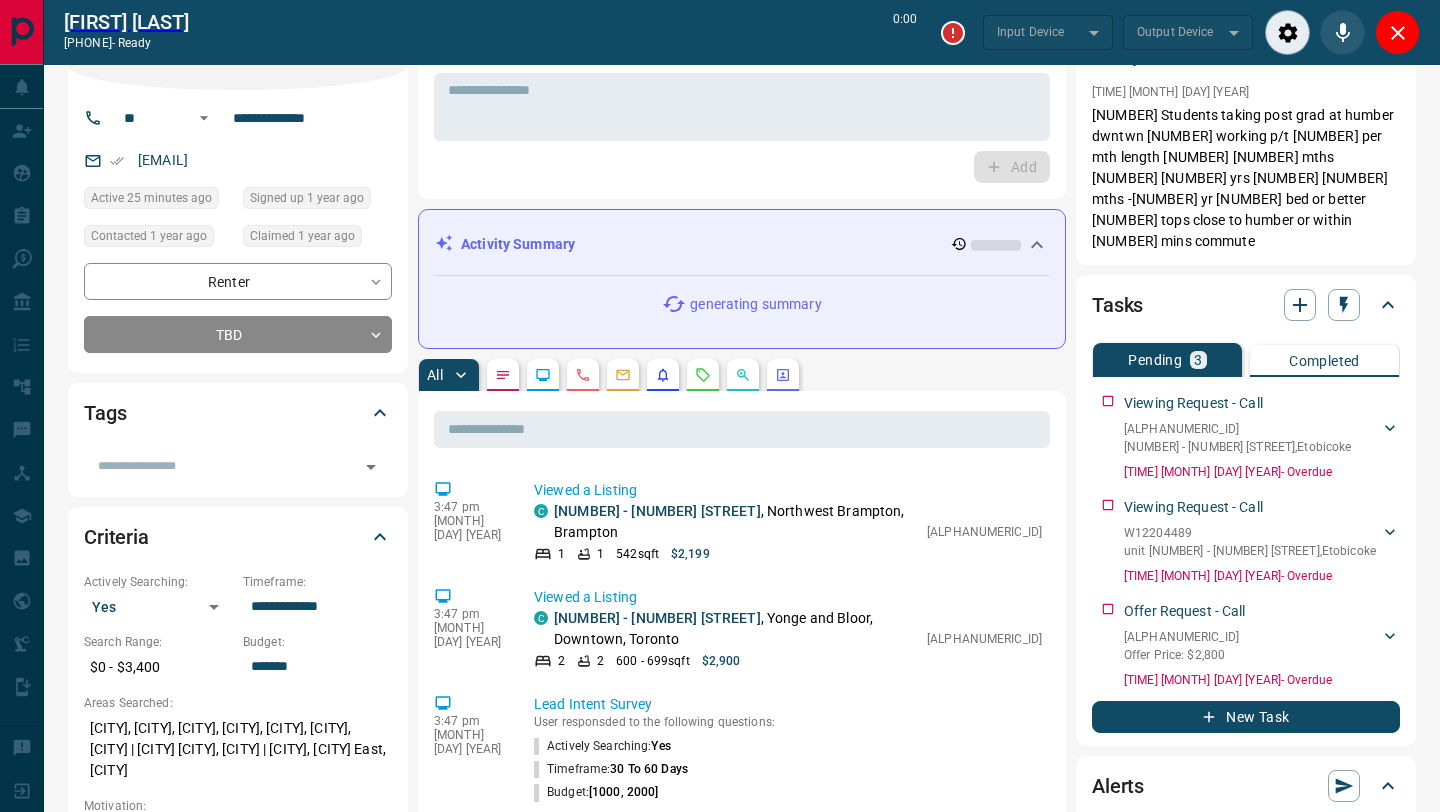 type on "*******" 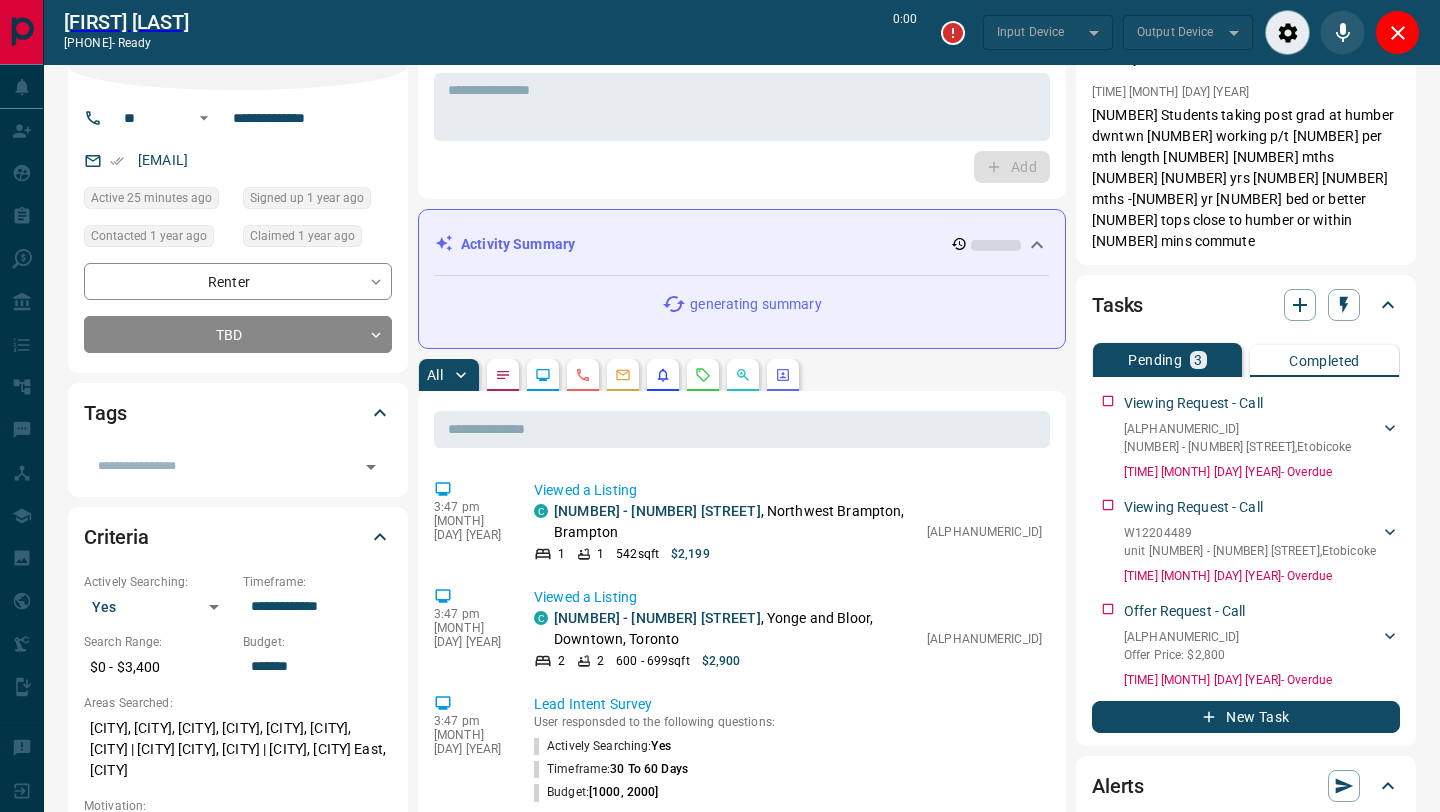 type on "*******" 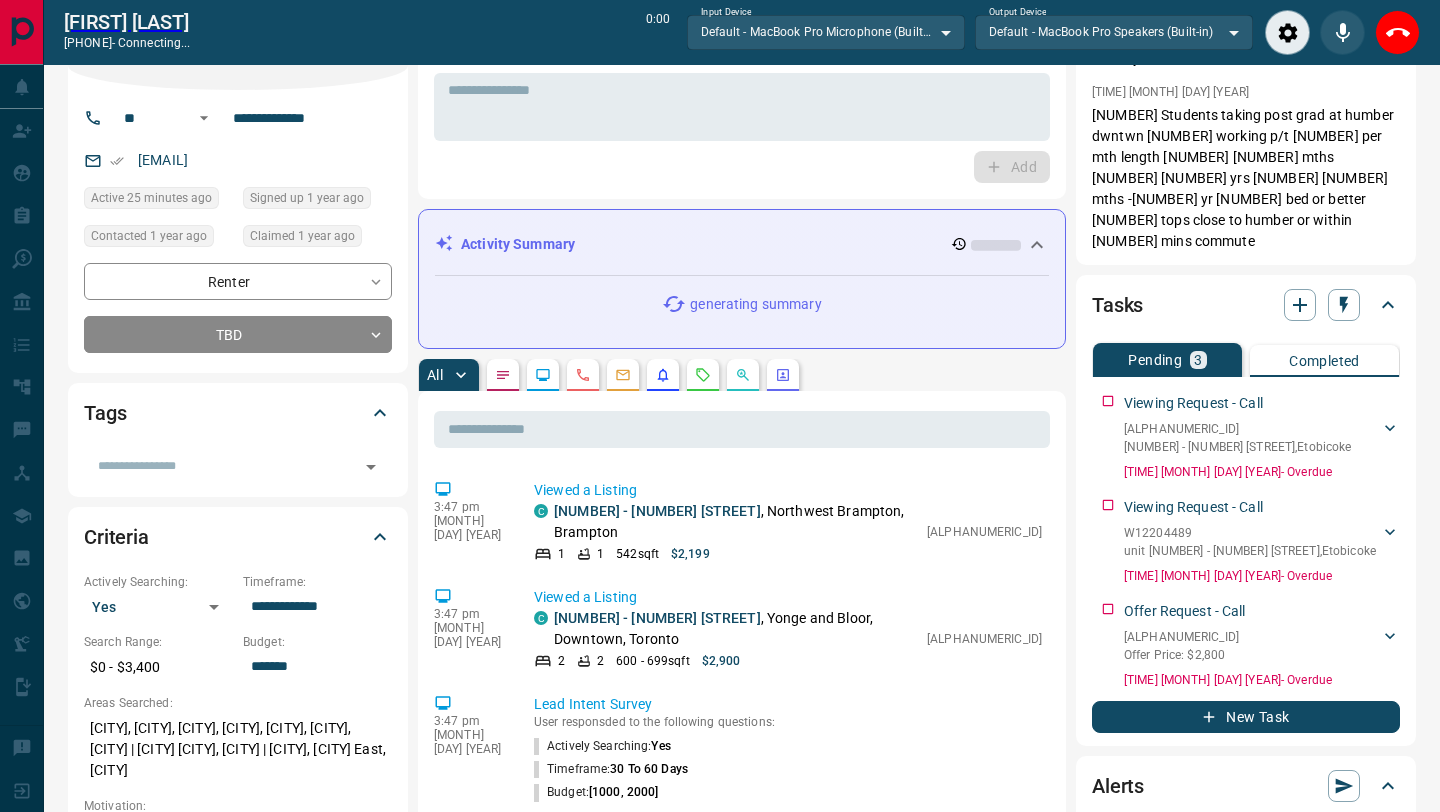 click 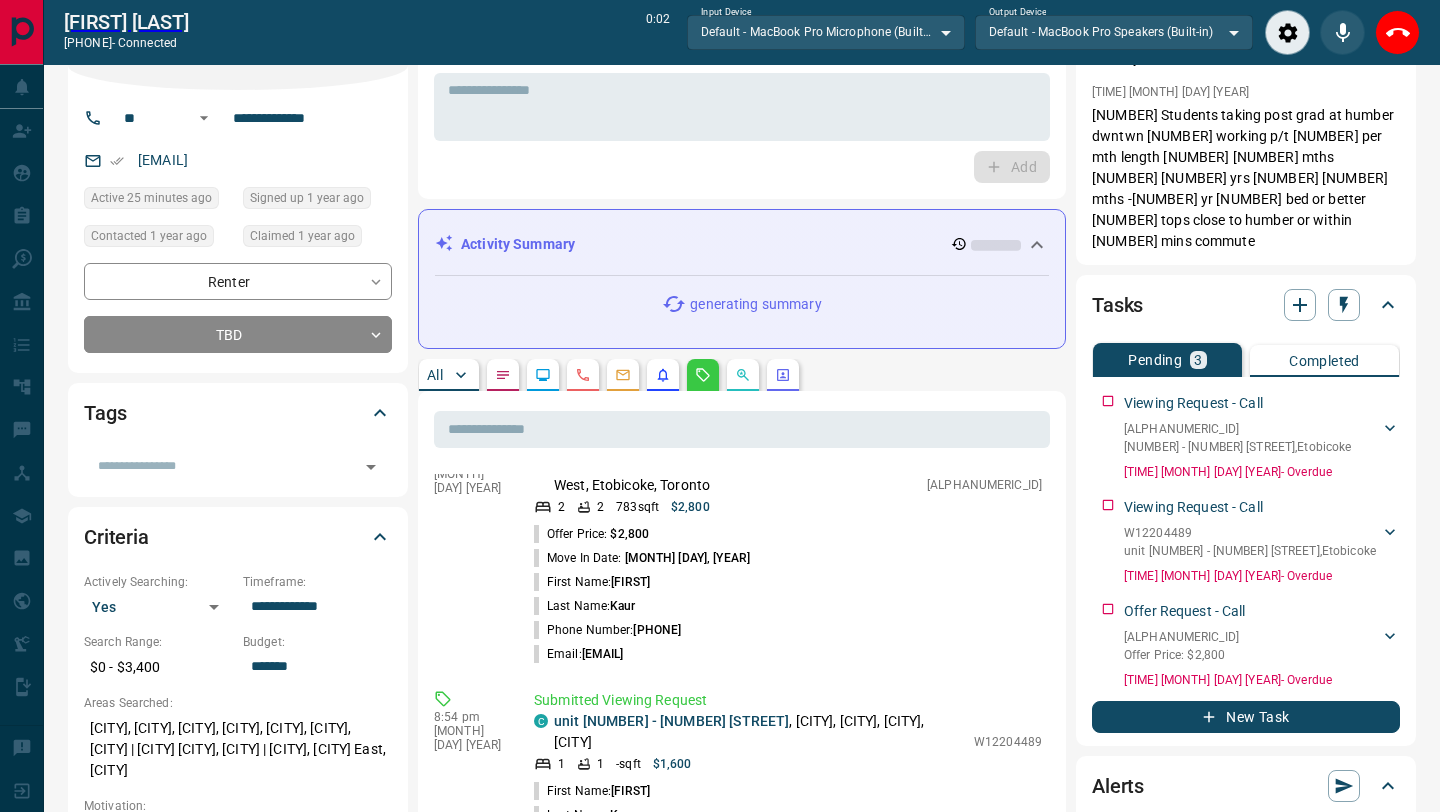 scroll, scrollTop: 0, scrollLeft: 0, axis: both 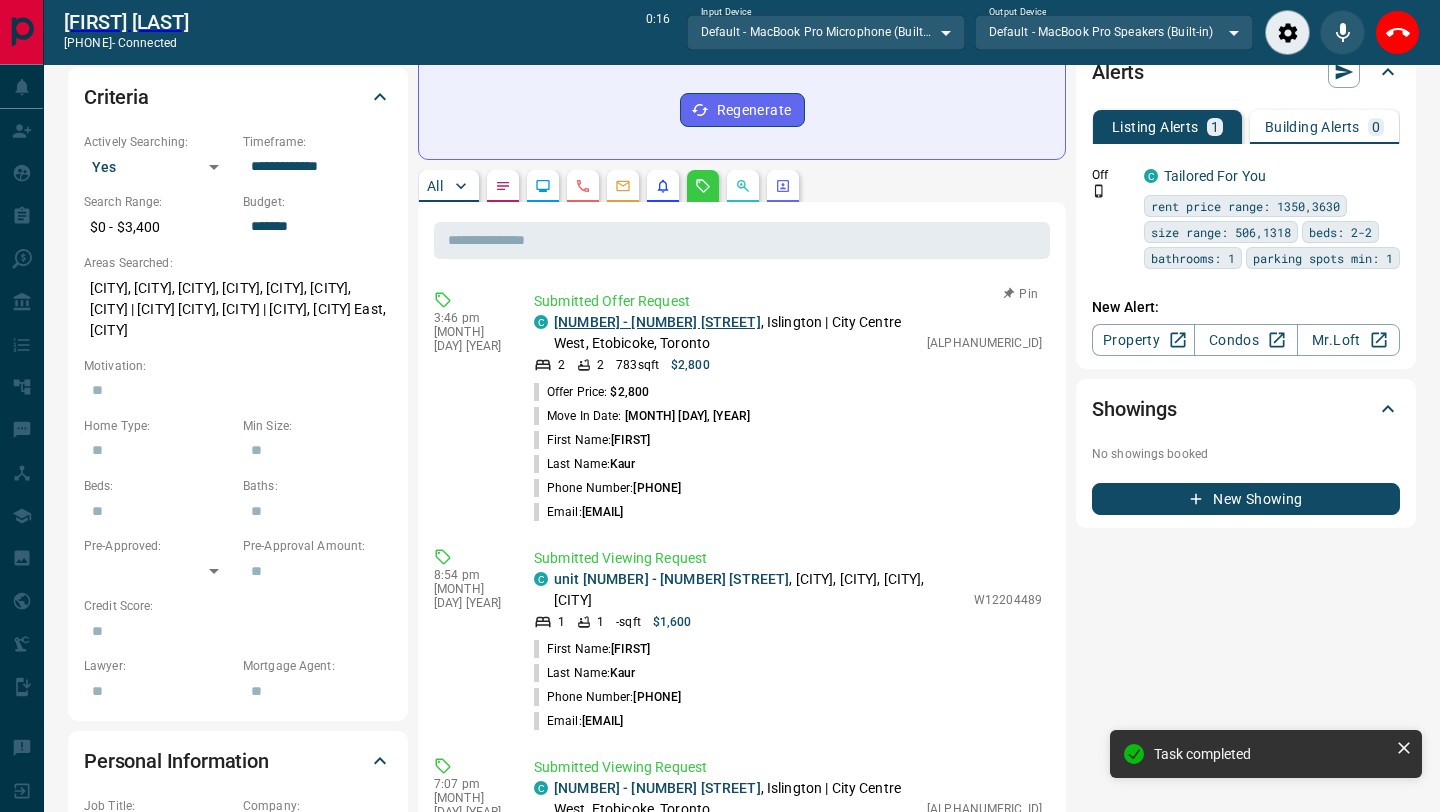 click on "[NUMBER] - [NUMBER] [STREET]" at bounding box center (657, 322) 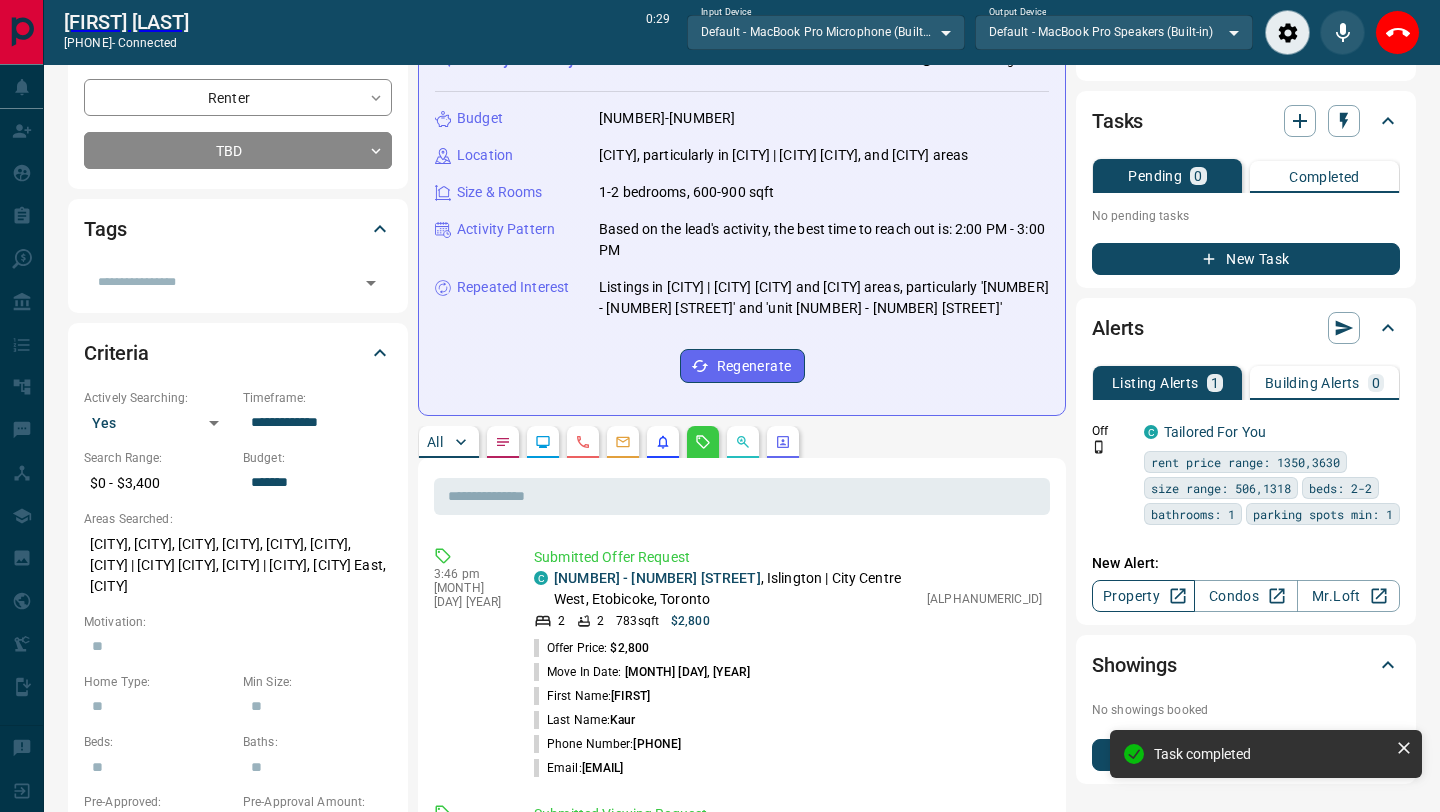scroll, scrollTop: 0, scrollLeft: 0, axis: both 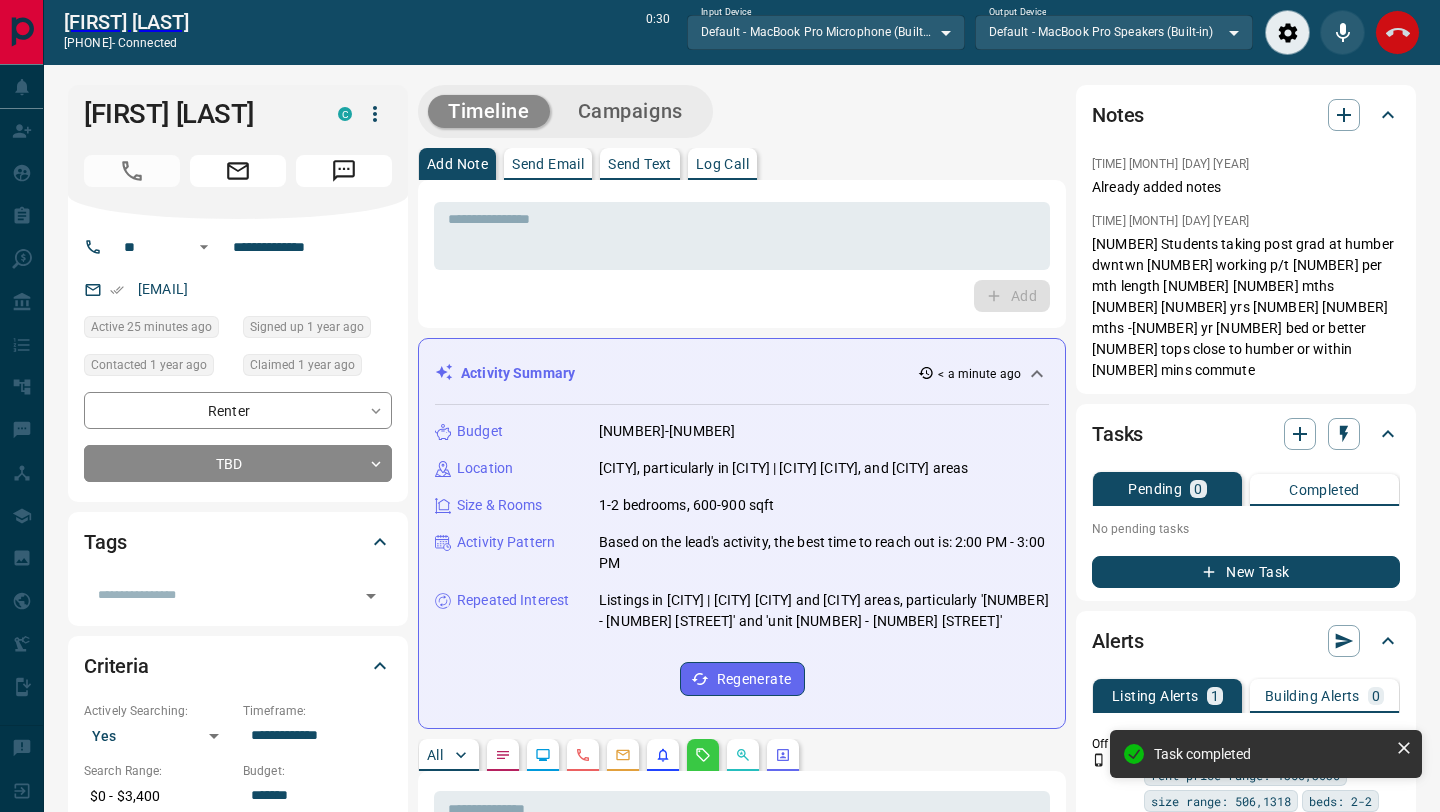 click at bounding box center (1397, 32) 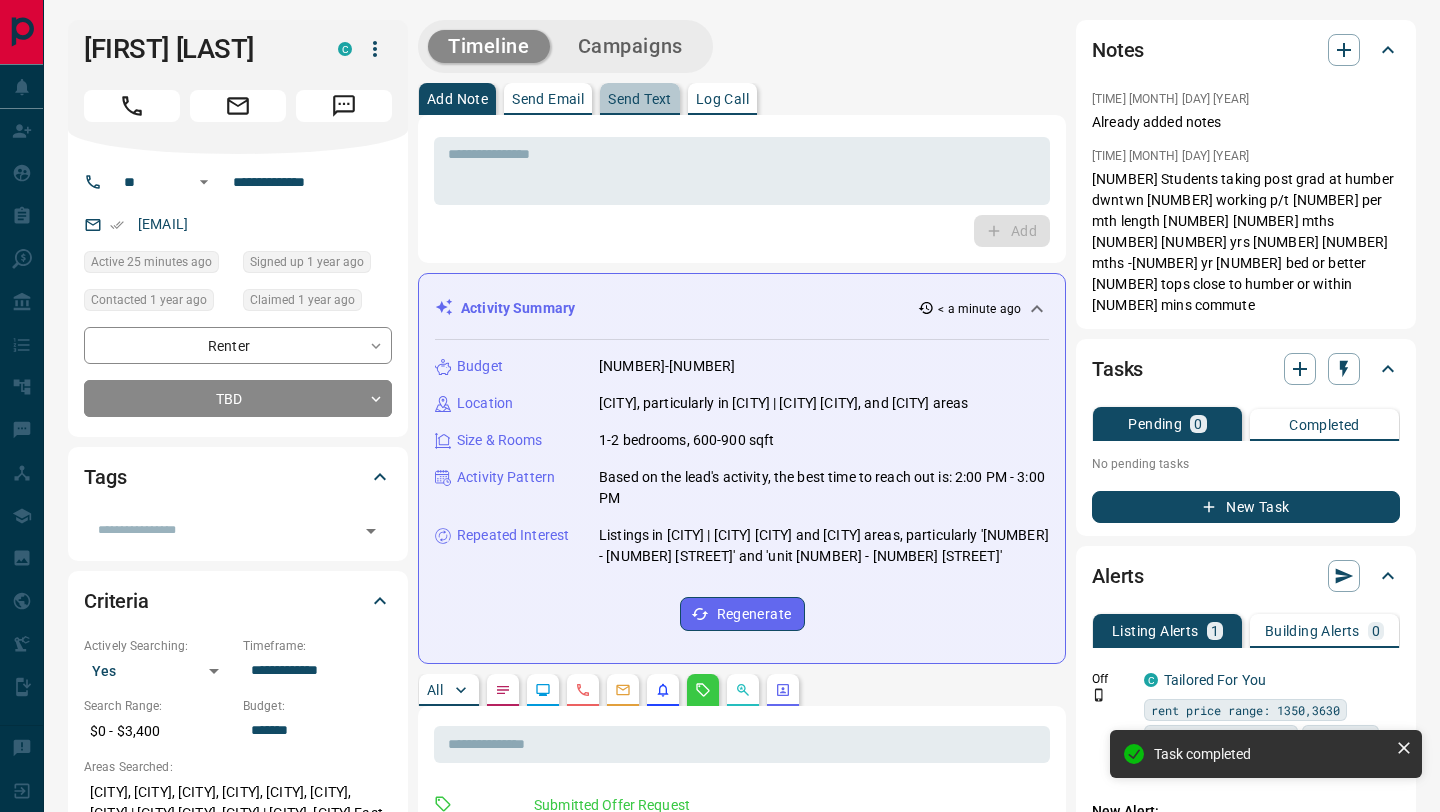 click on "Send Text" at bounding box center [640, 99] 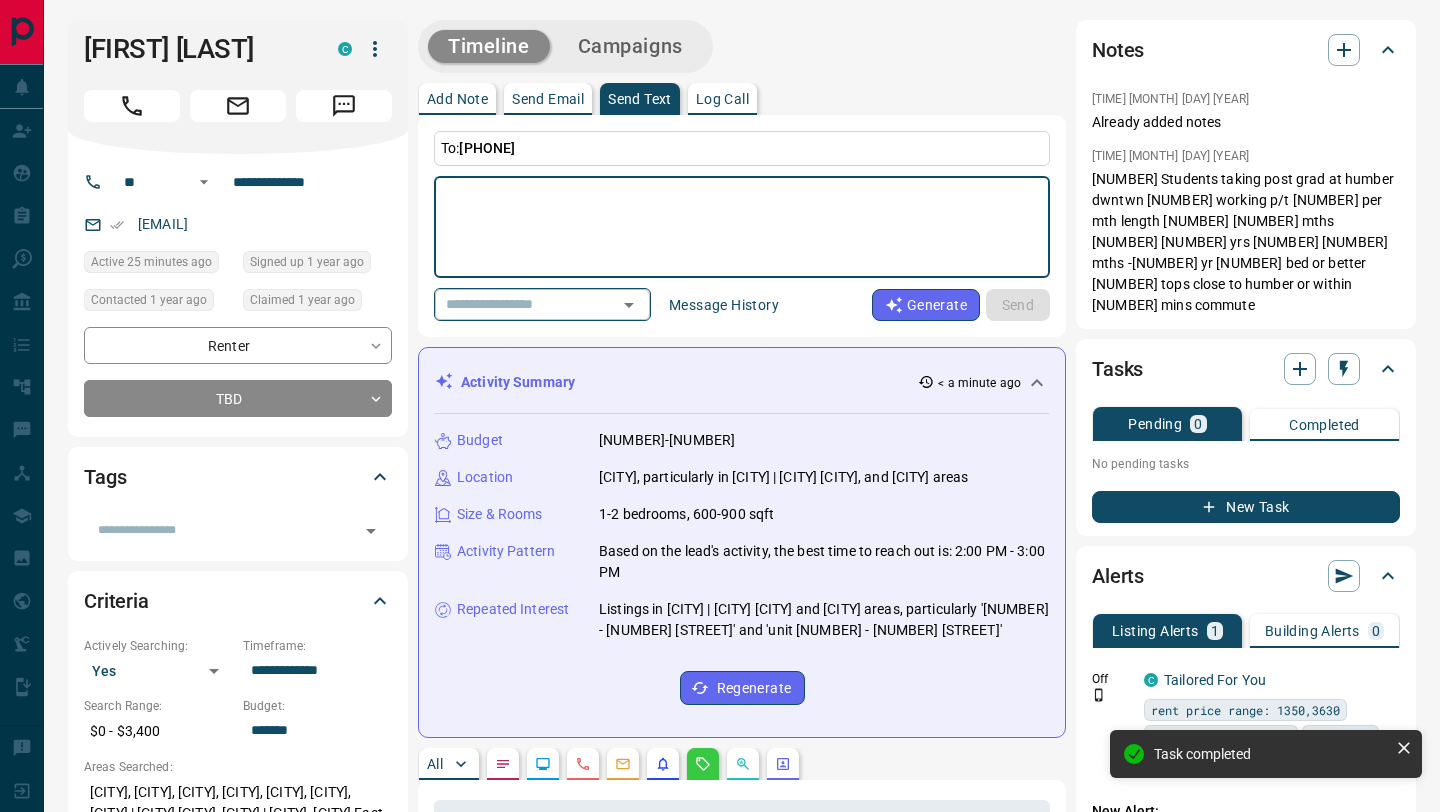 click at bounding box center [514, 304] 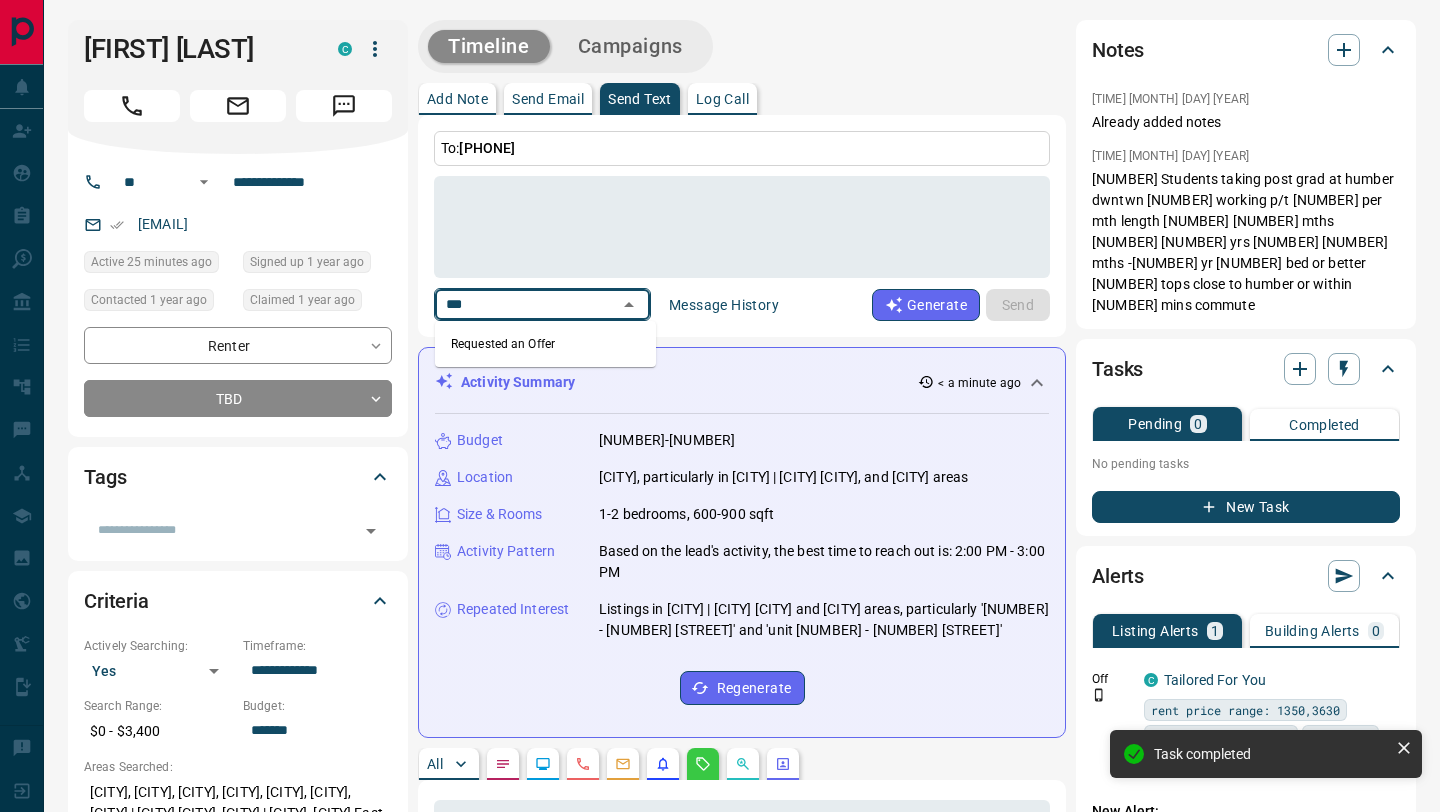 click on "Requested an Offer" at bounding box center [545, 344] 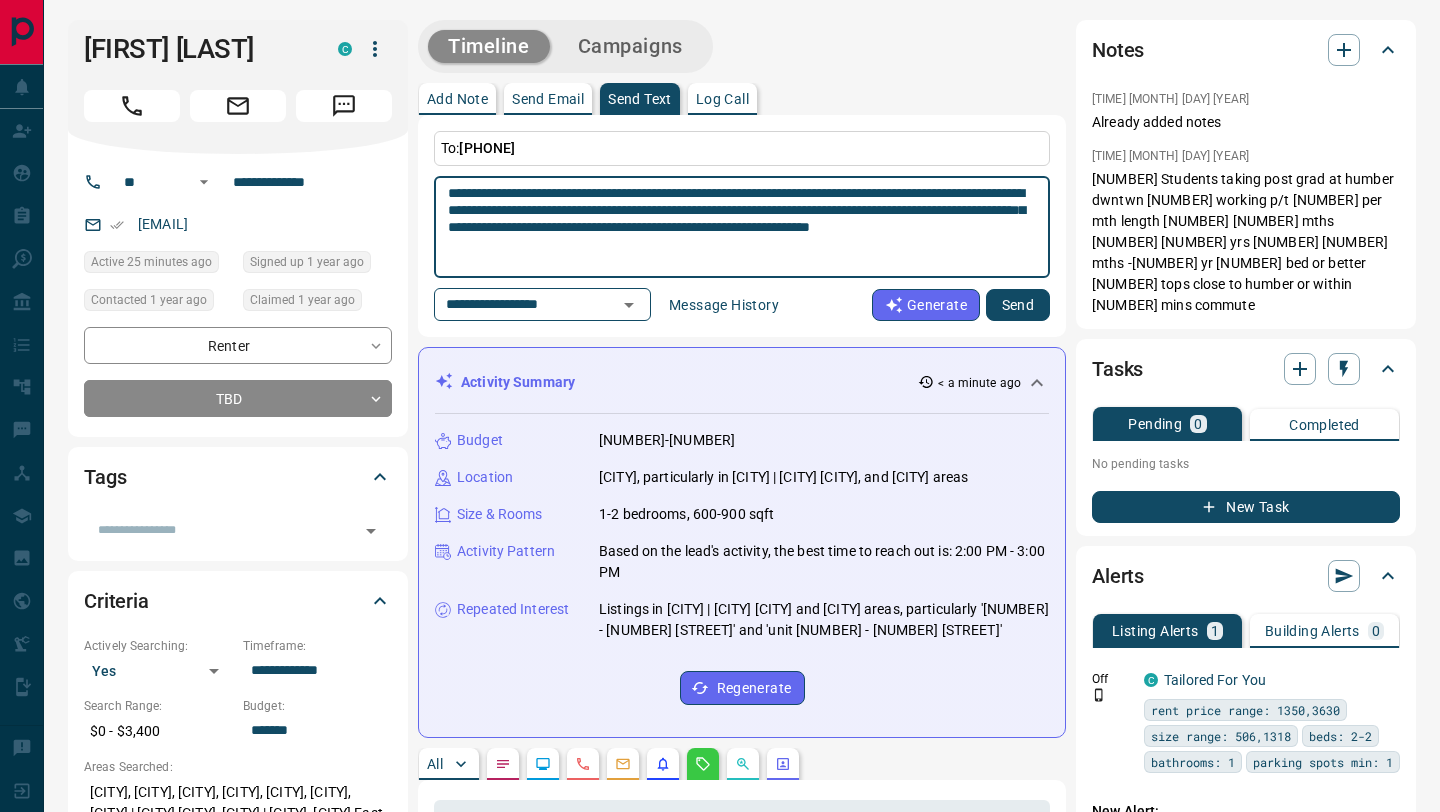 drag, startPoint x: 998, startPoint y: 192, endPoint x: 928, endPoint y: 193, distance: 70.00714 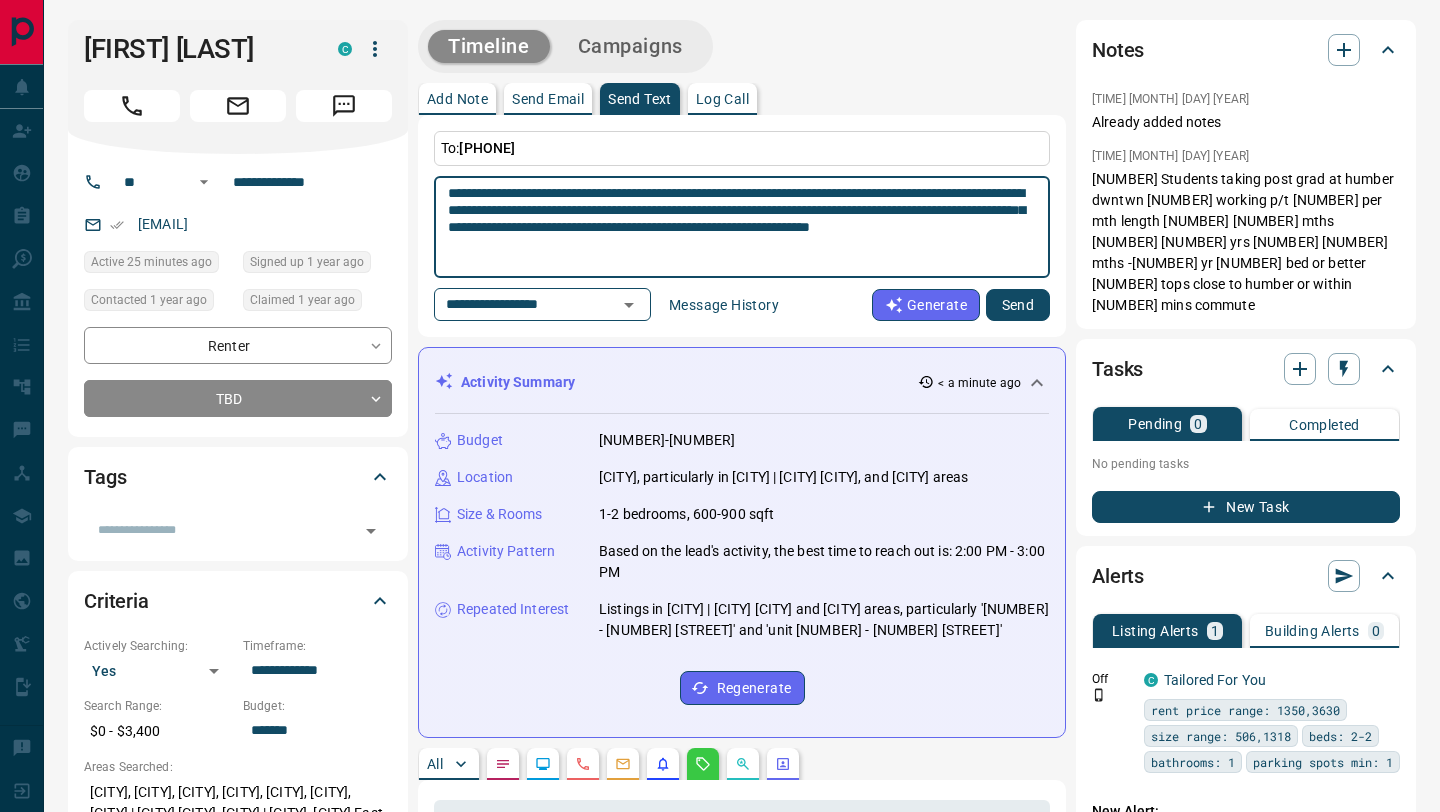 drag, startPoint x: 928, startPoint y: 193, endPoint x: 998, endPoint y: 193, distance: 70 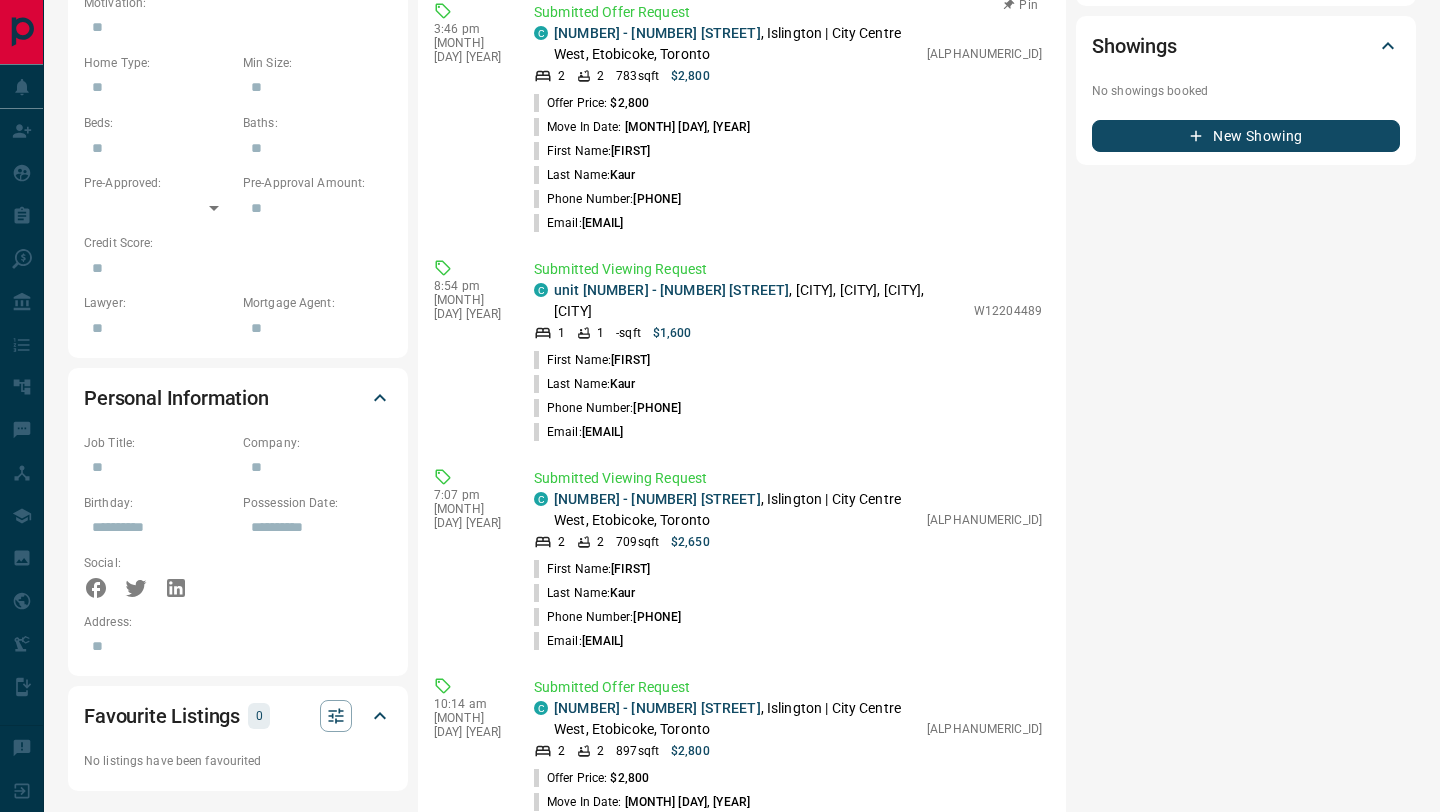 scroll, scrollTop: 734, scrollLeft: 0, axis: vertical 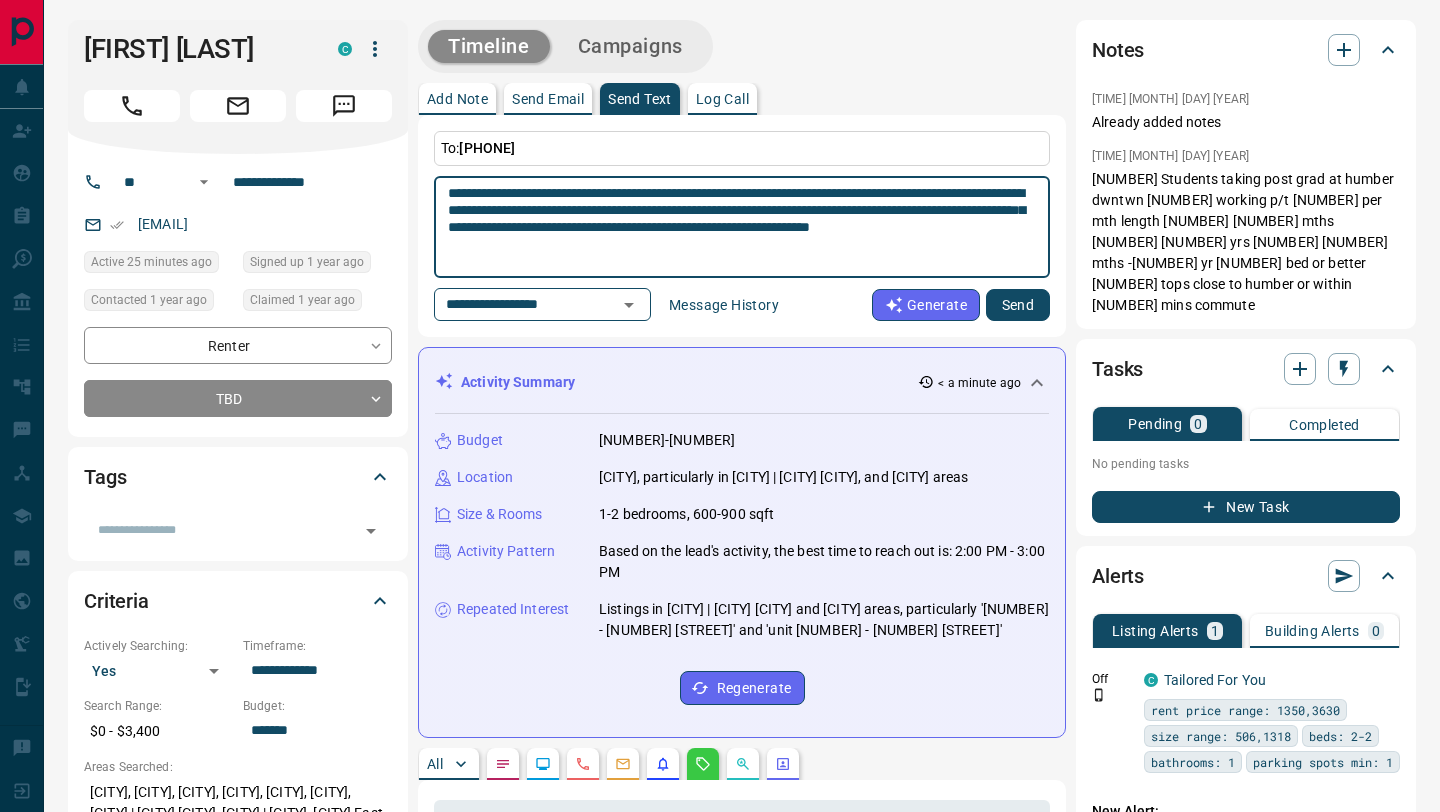 drag, startPoint x: 926, startPoint y: 193, endPoint x: 998, endPoint y: 194, distance: 72.00694 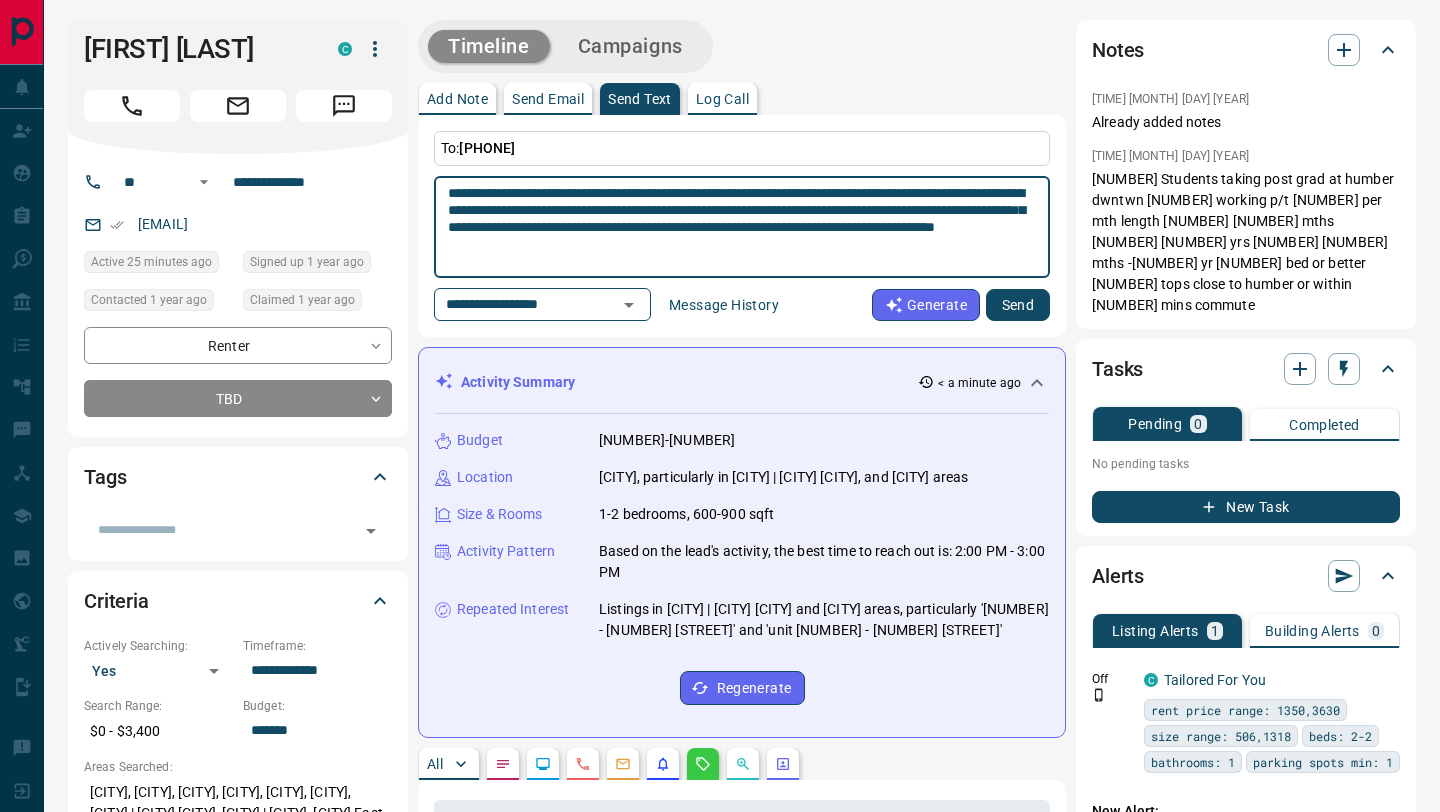 type on "**********" 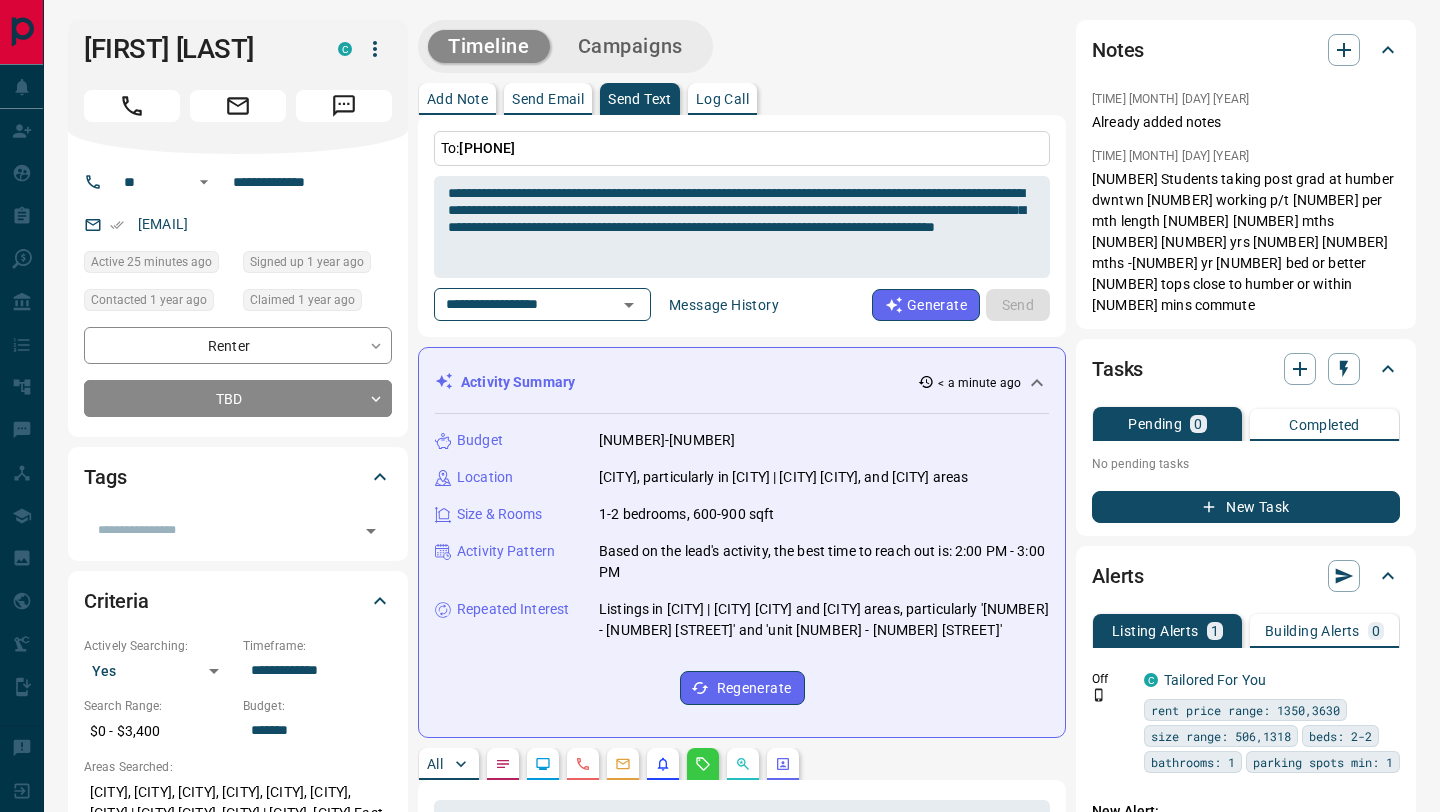 type 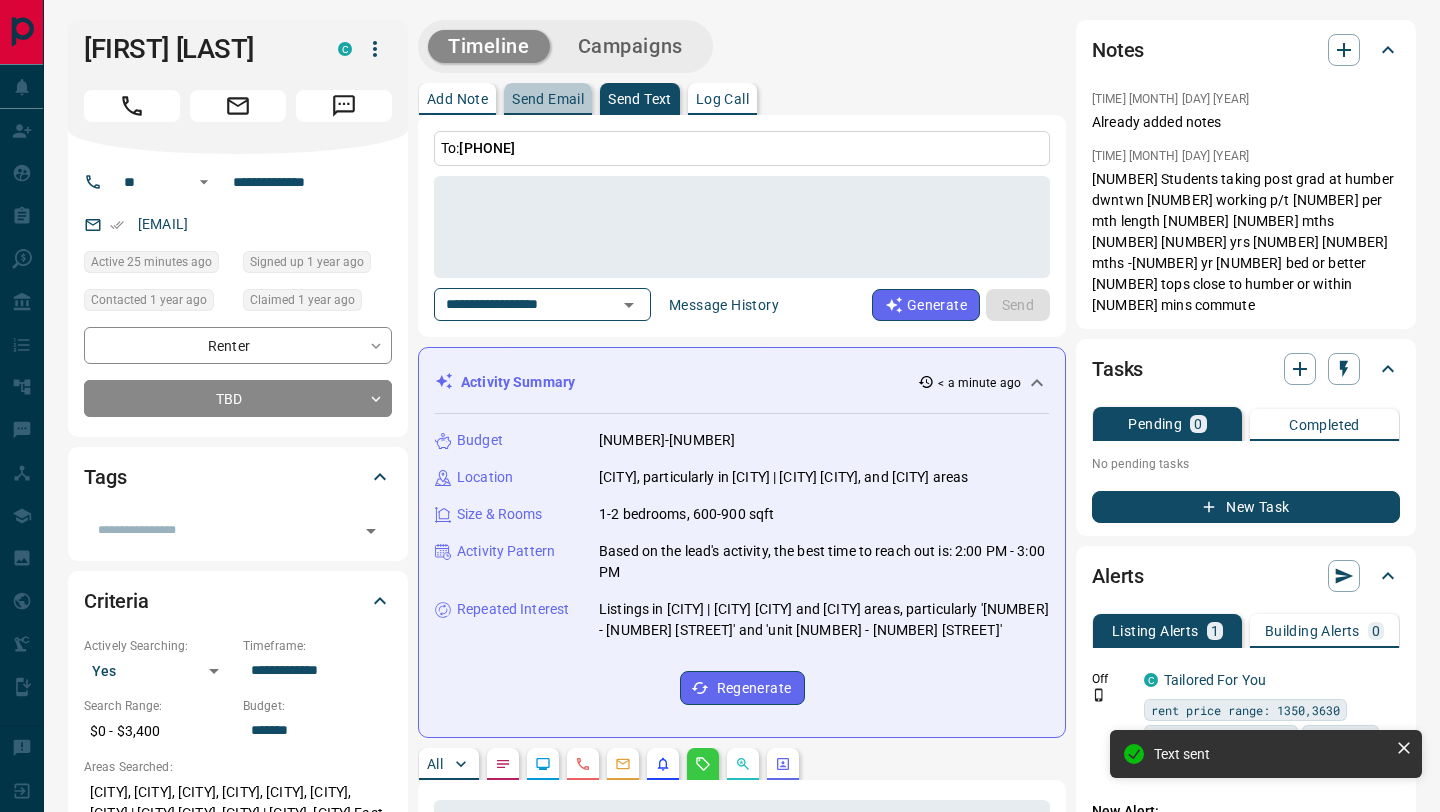 click on "Send Email" at bounding box center [548, 99] 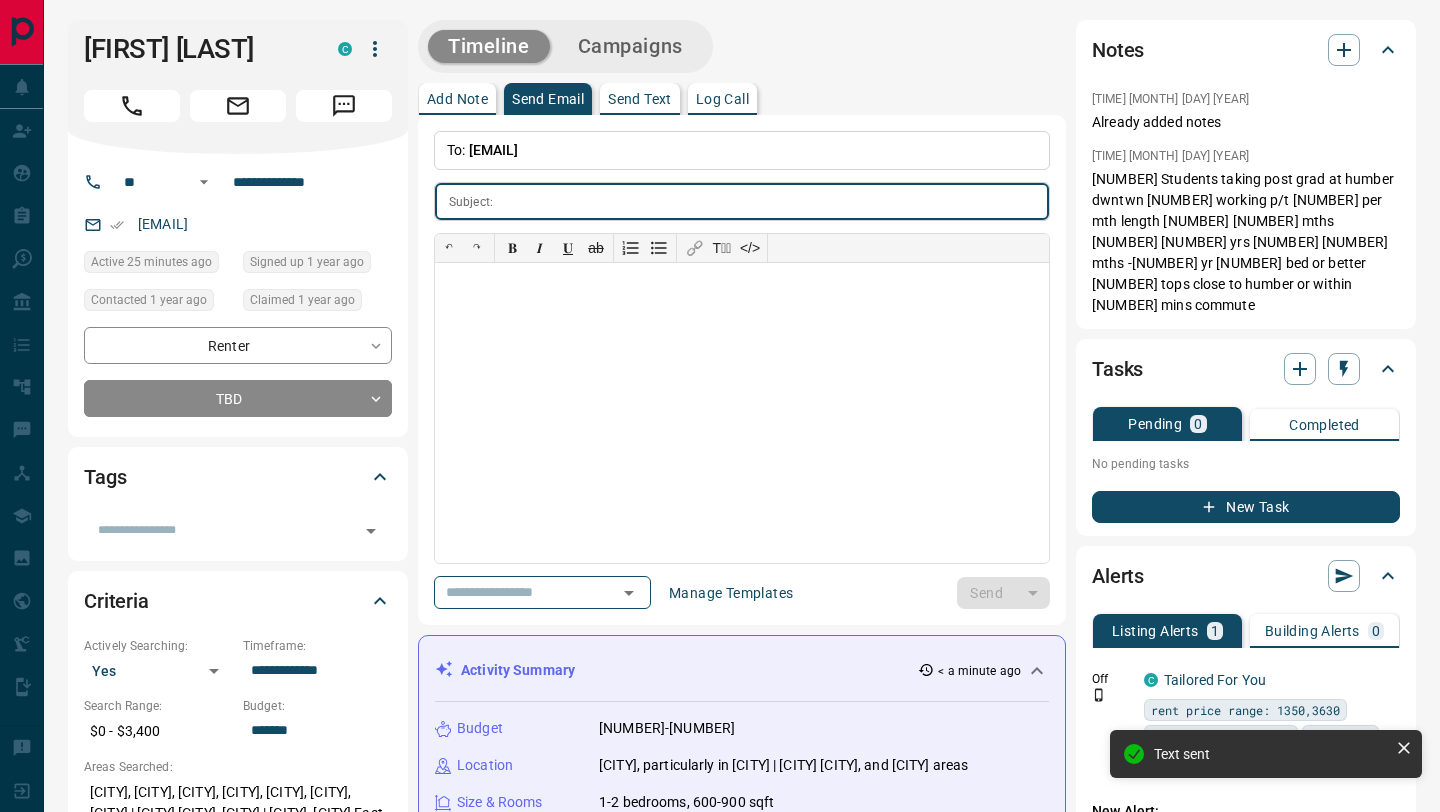 click on "**********" at bounding box center (742, 370) 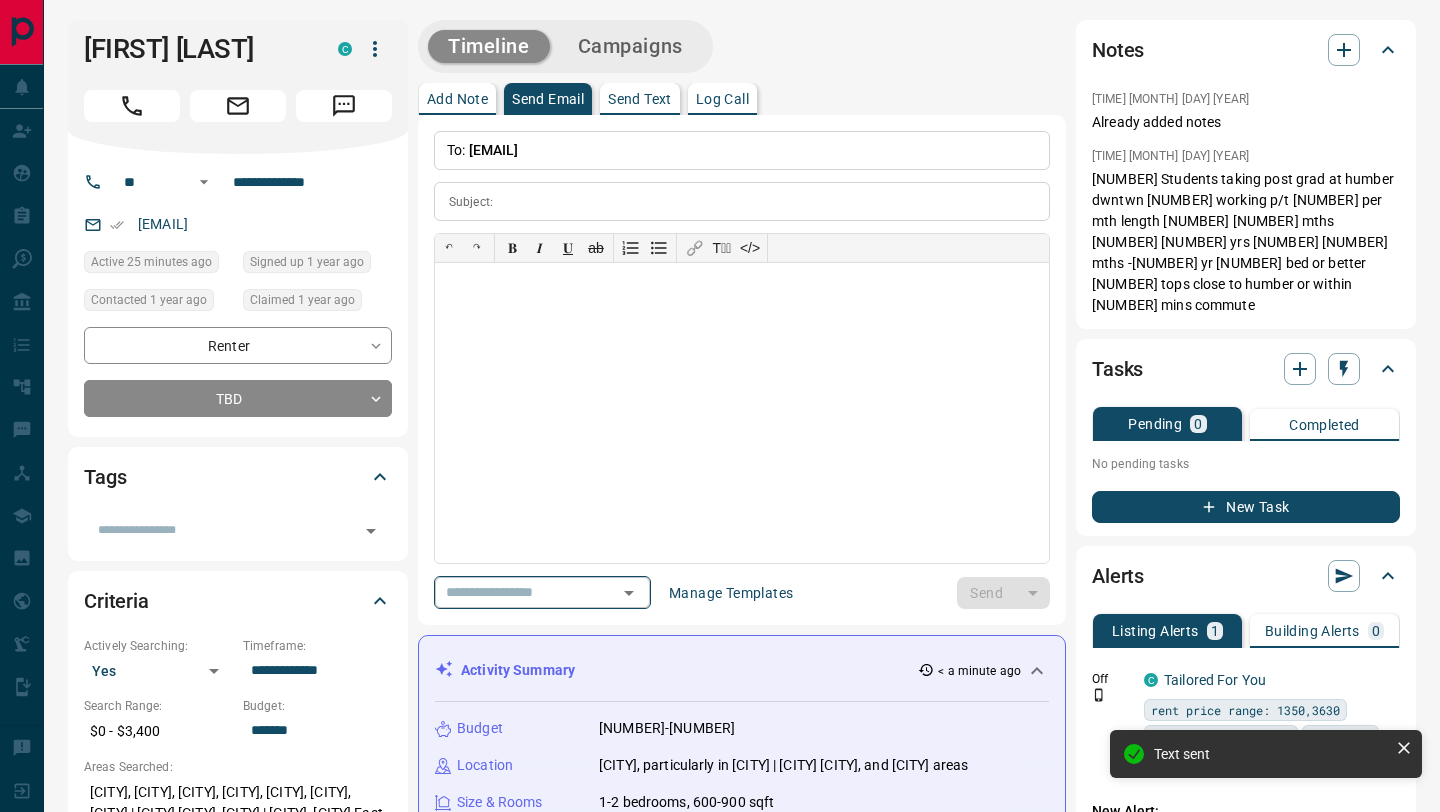 click at bounding box center [514, 592] 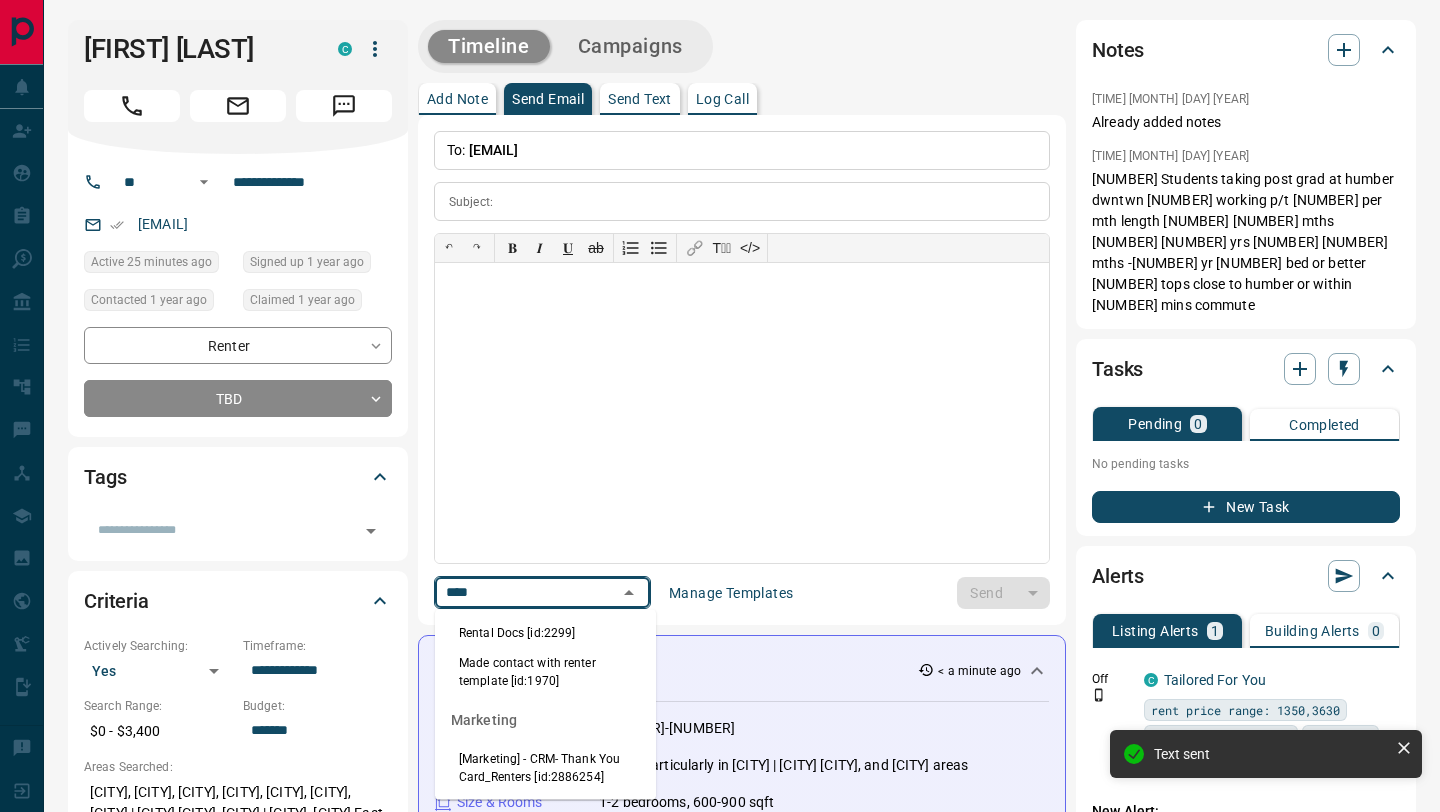 click on "Rental Docs [id:2299]" at bounding box center (545, 633) 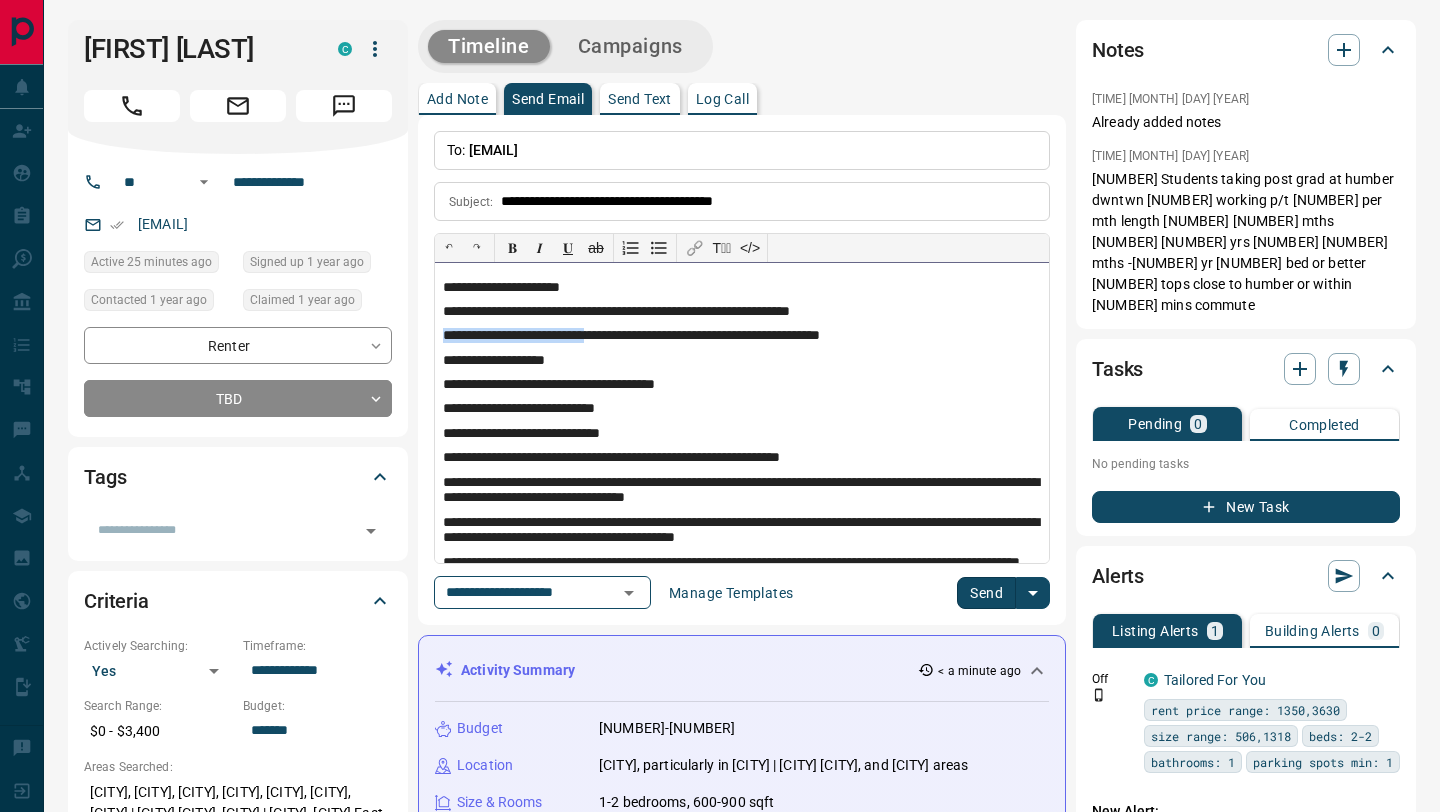 drag, startPoint x: 625, startPoint y: 339, endPoint x: 396, endPoint y: 320, distance: 229.78687 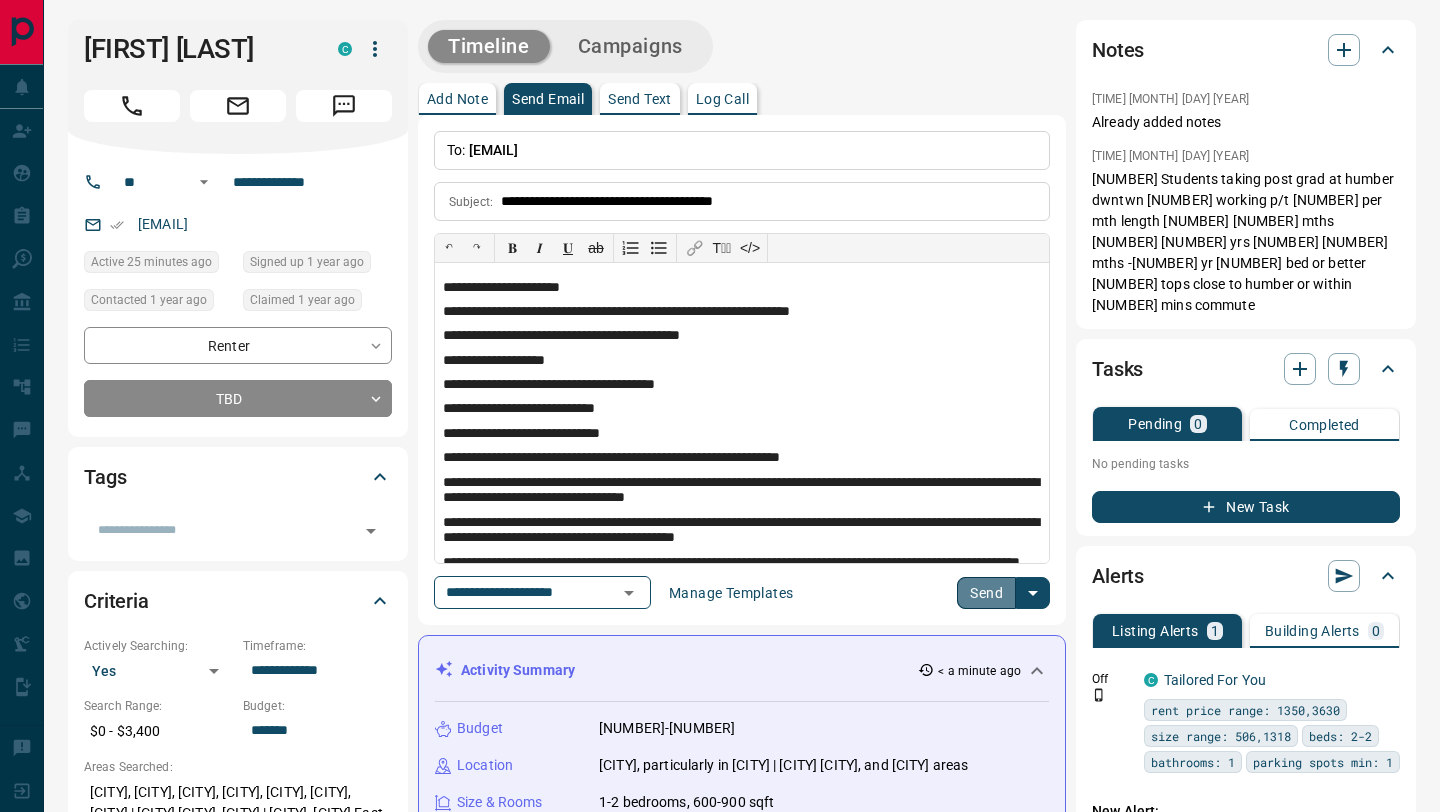 click on "Send" at bounding box center (986, 593) 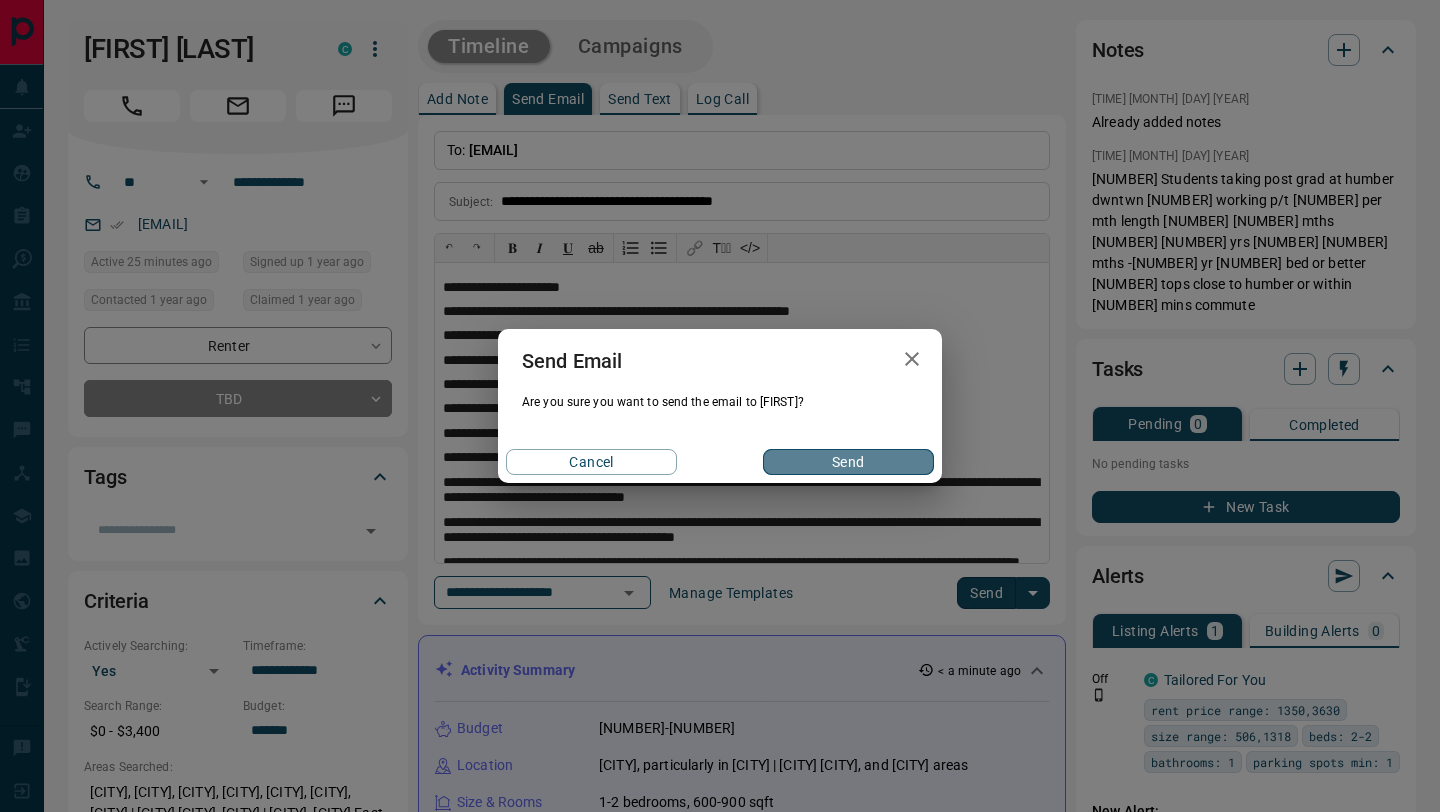 click on "Send" at bounding box center [848, 462] 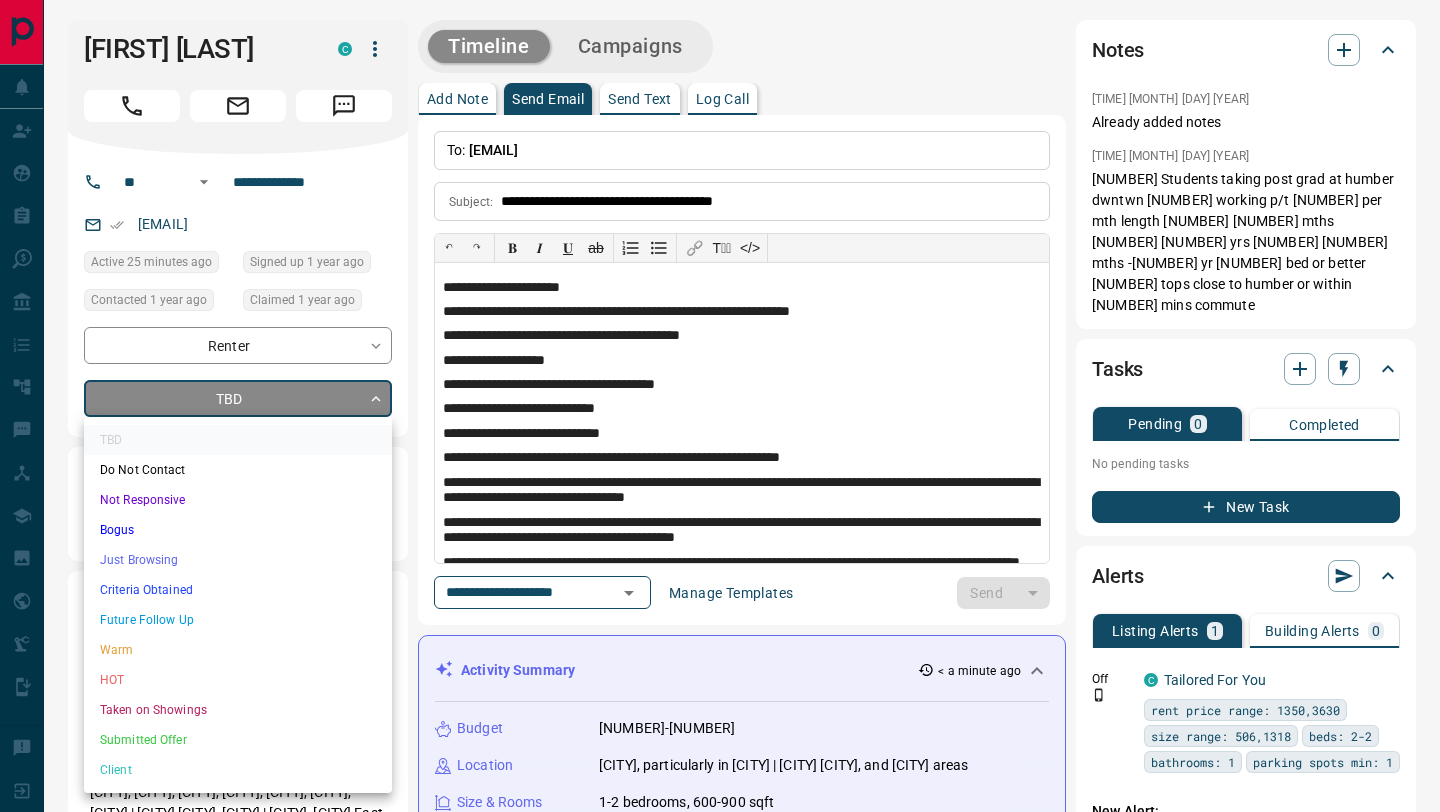 click on "**********" at bounding box center (720, 1395) 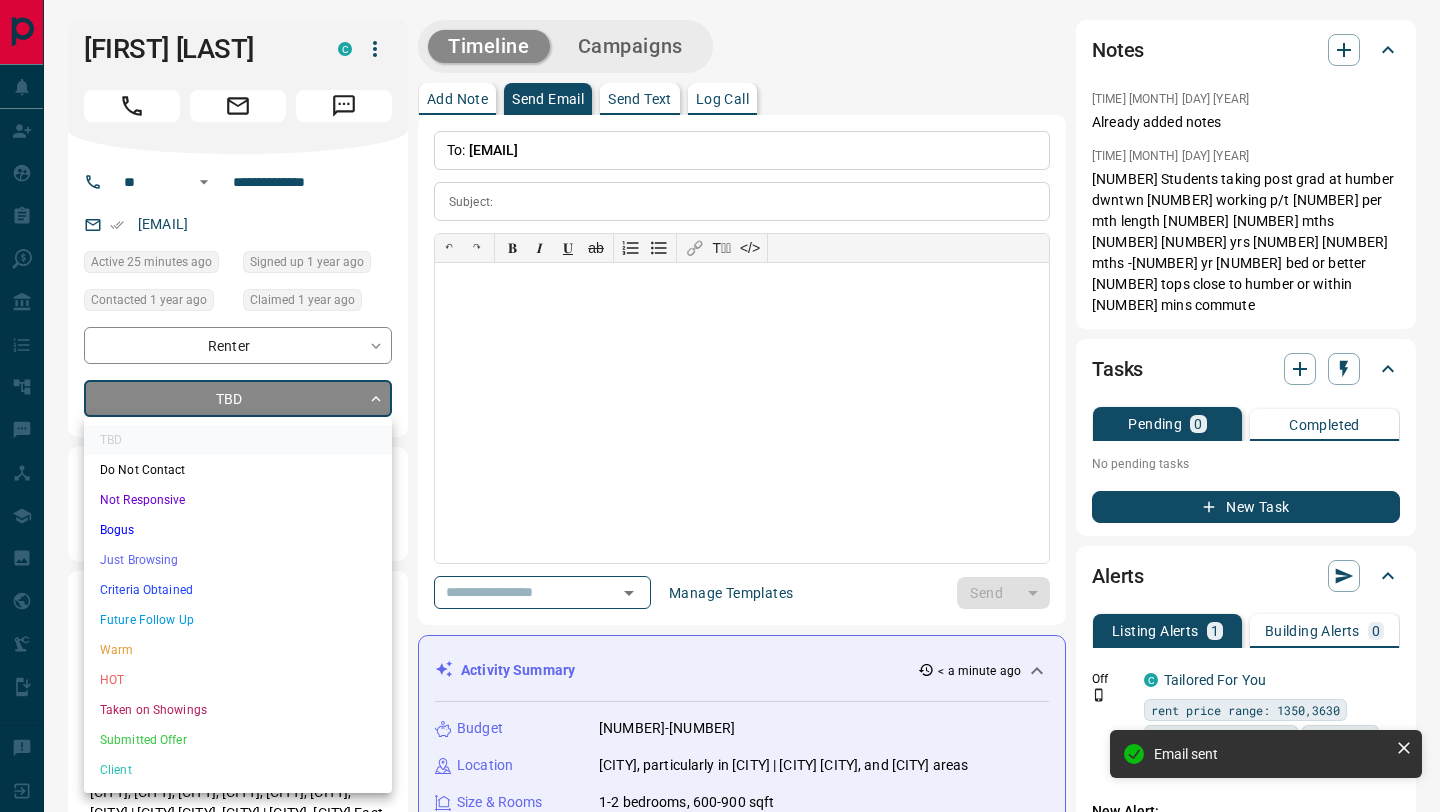 click on "Criteria Obtained" at bounding box center [238, 590] 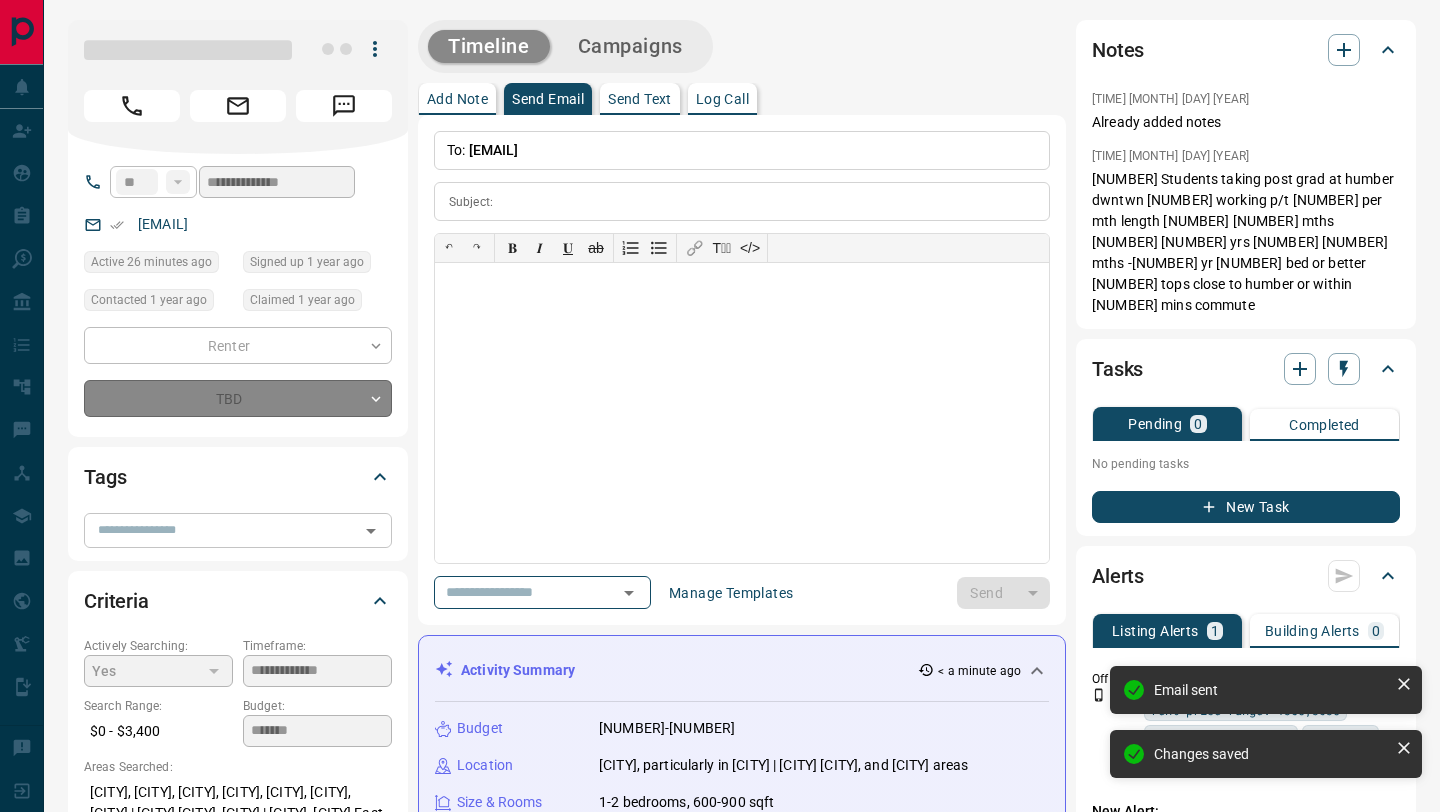 click at bounding box center (221, 530) 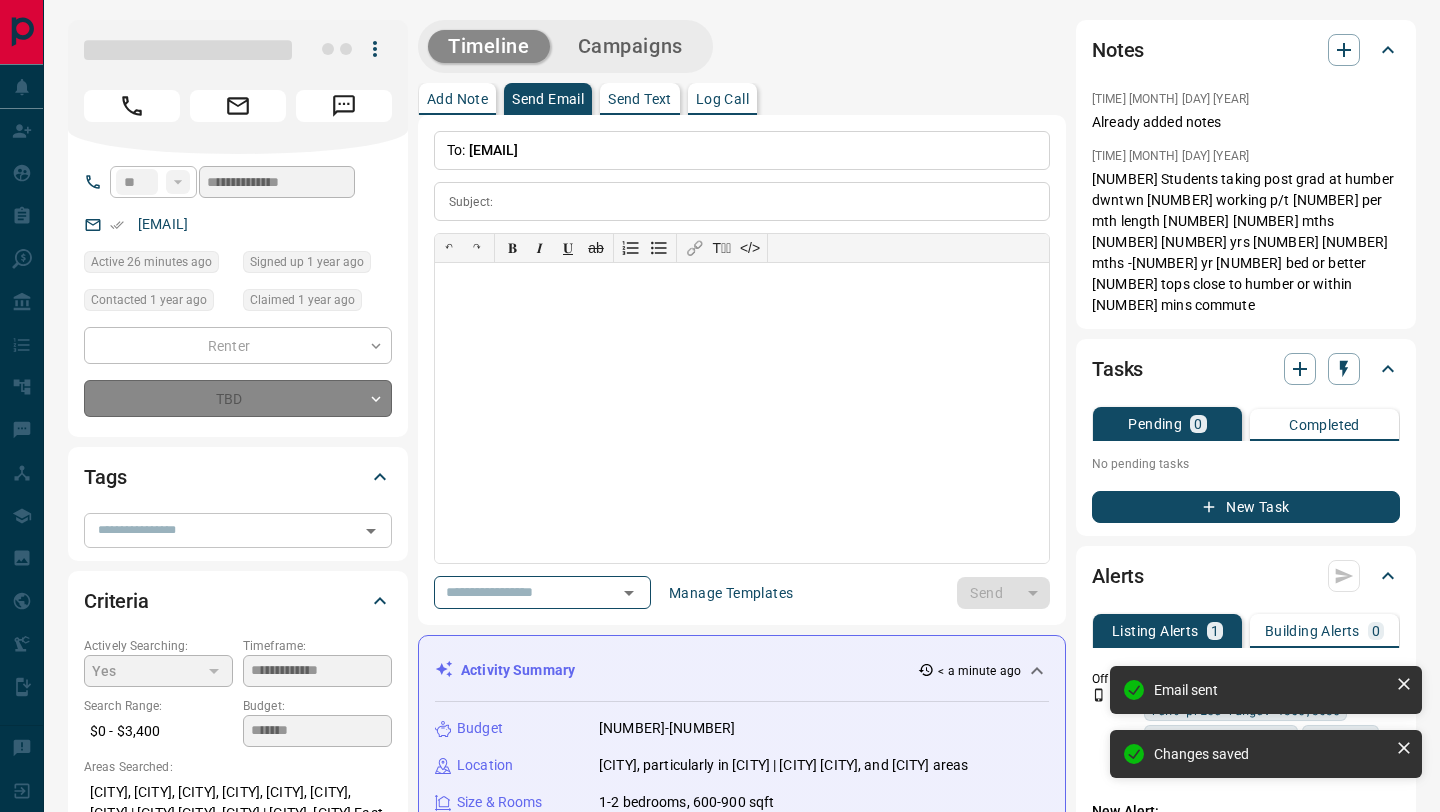 type on "*" 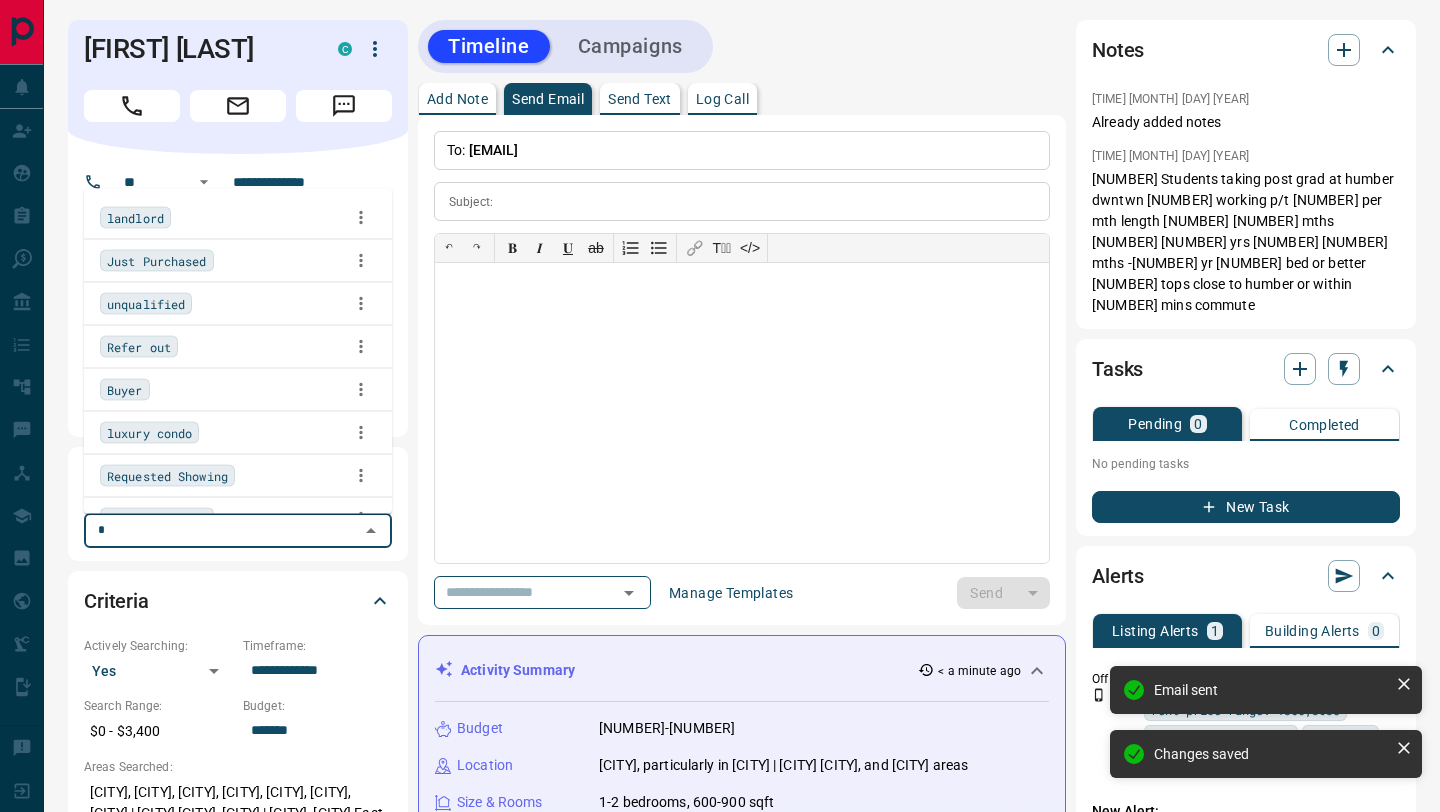 type on "**" 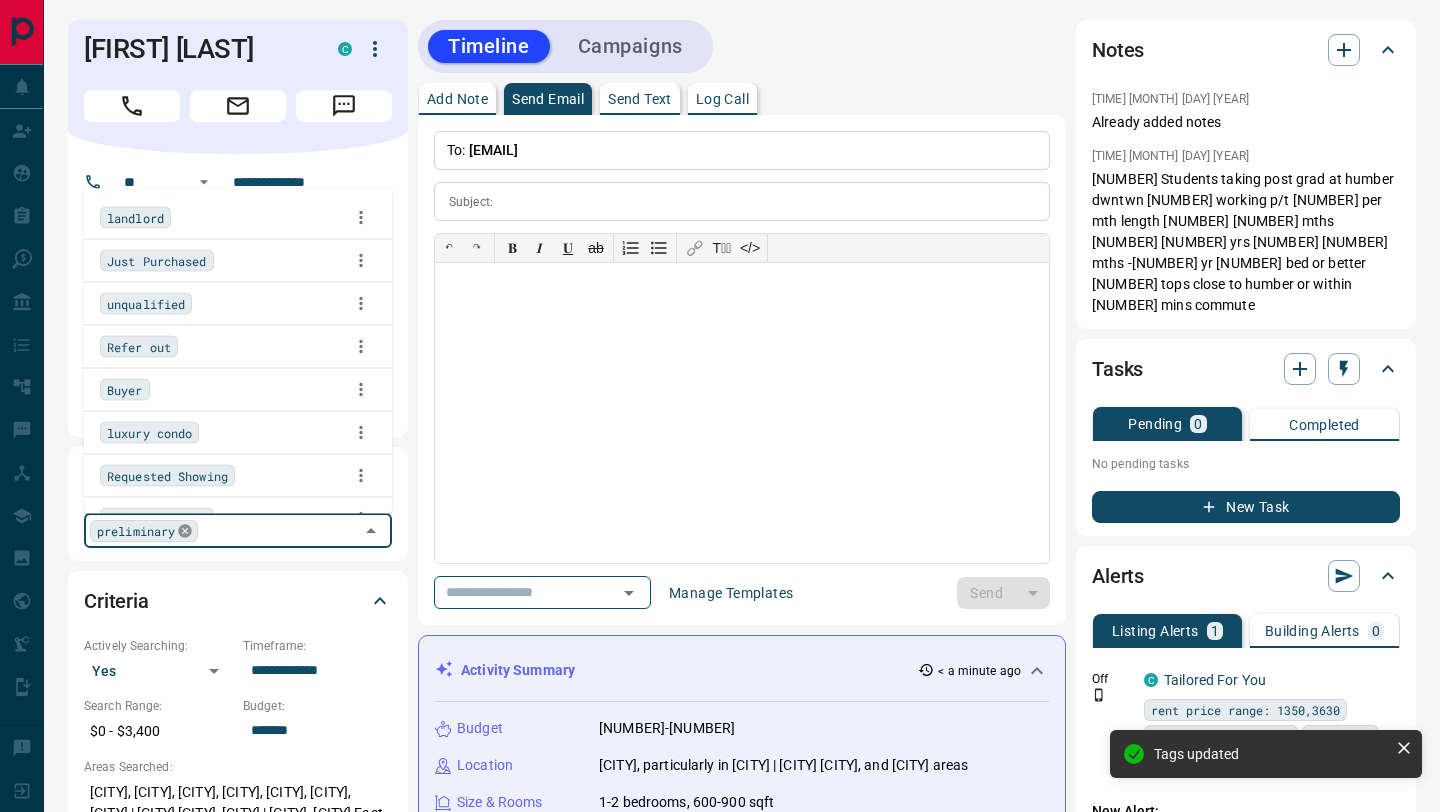 click 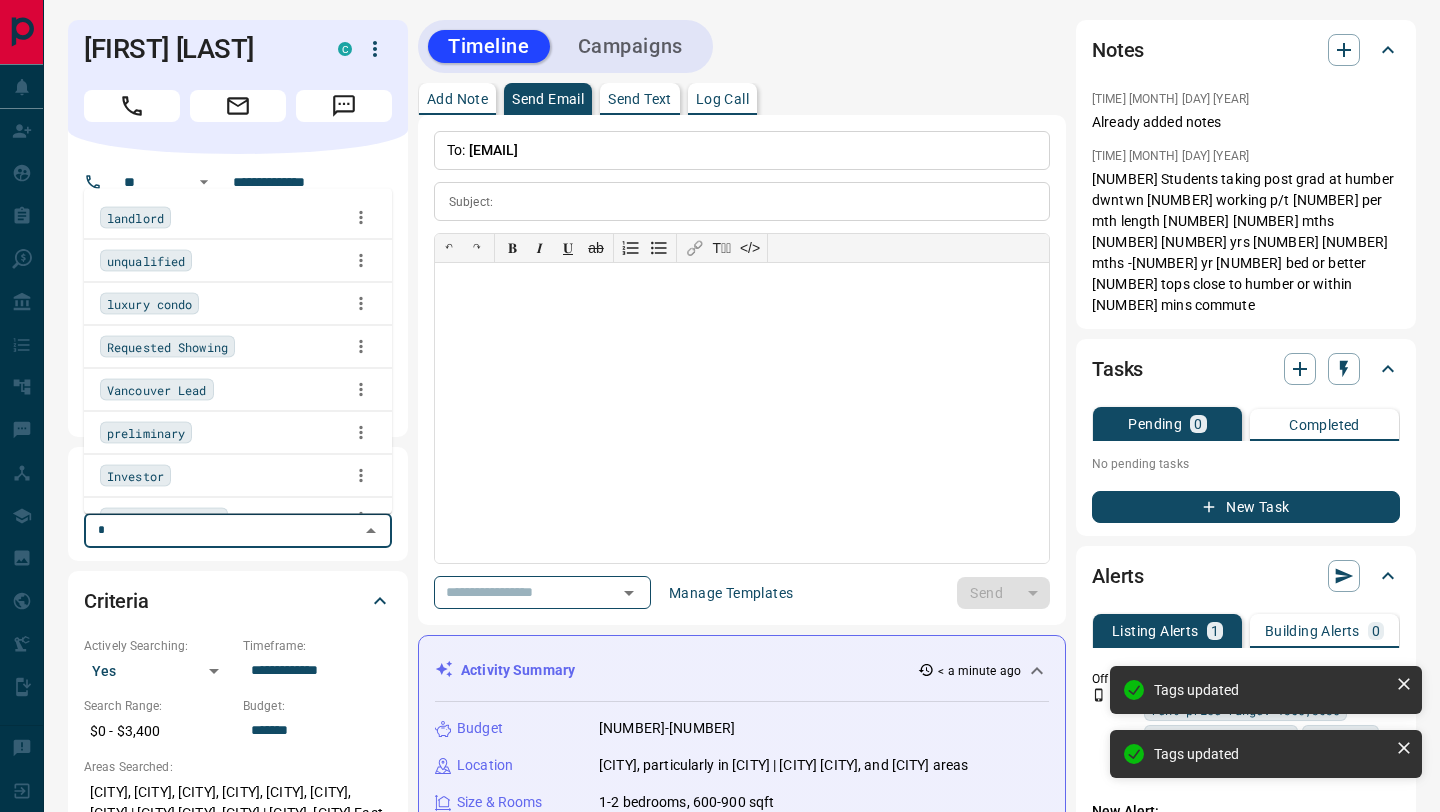 type on "**" 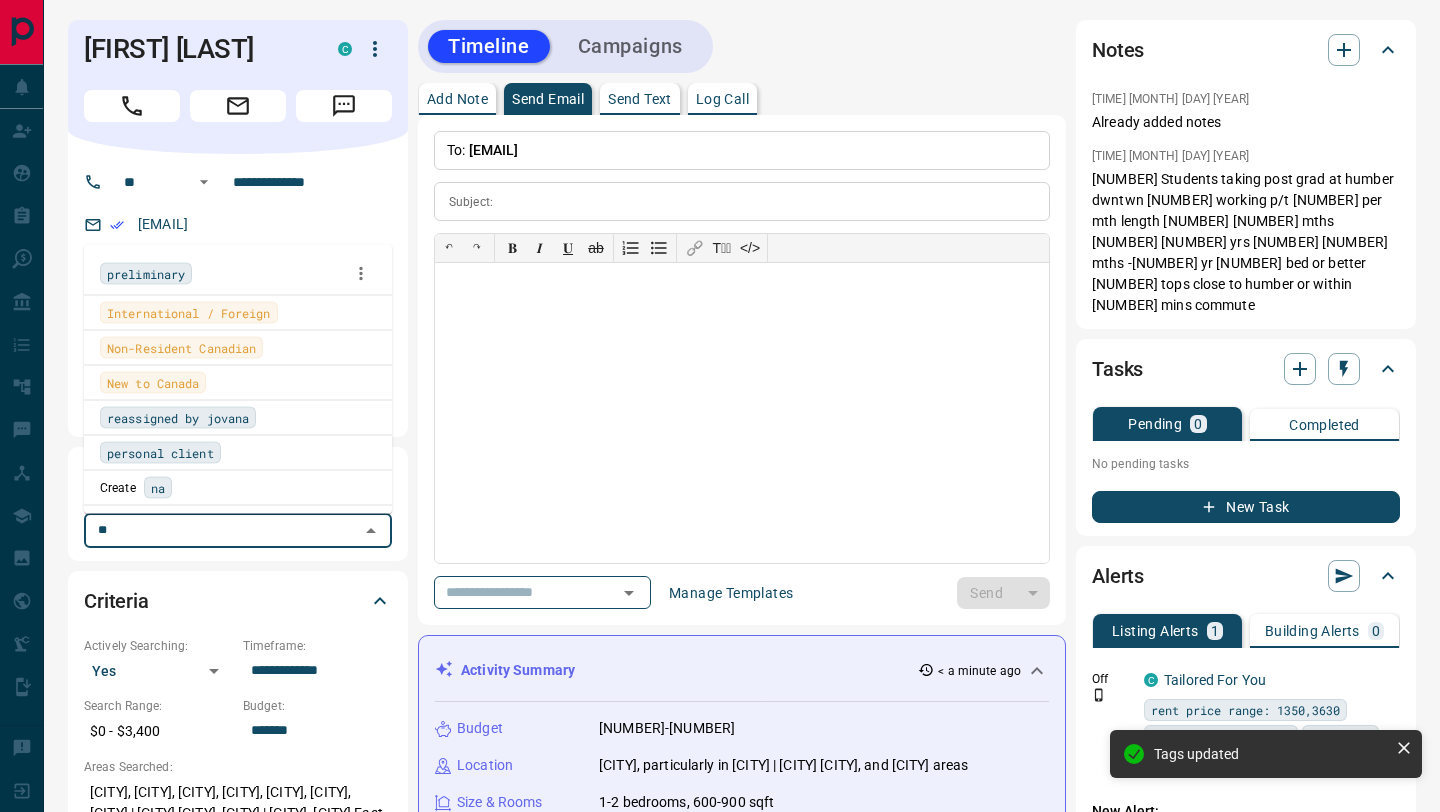 click on "Create na" at bounding box center [238, 488] 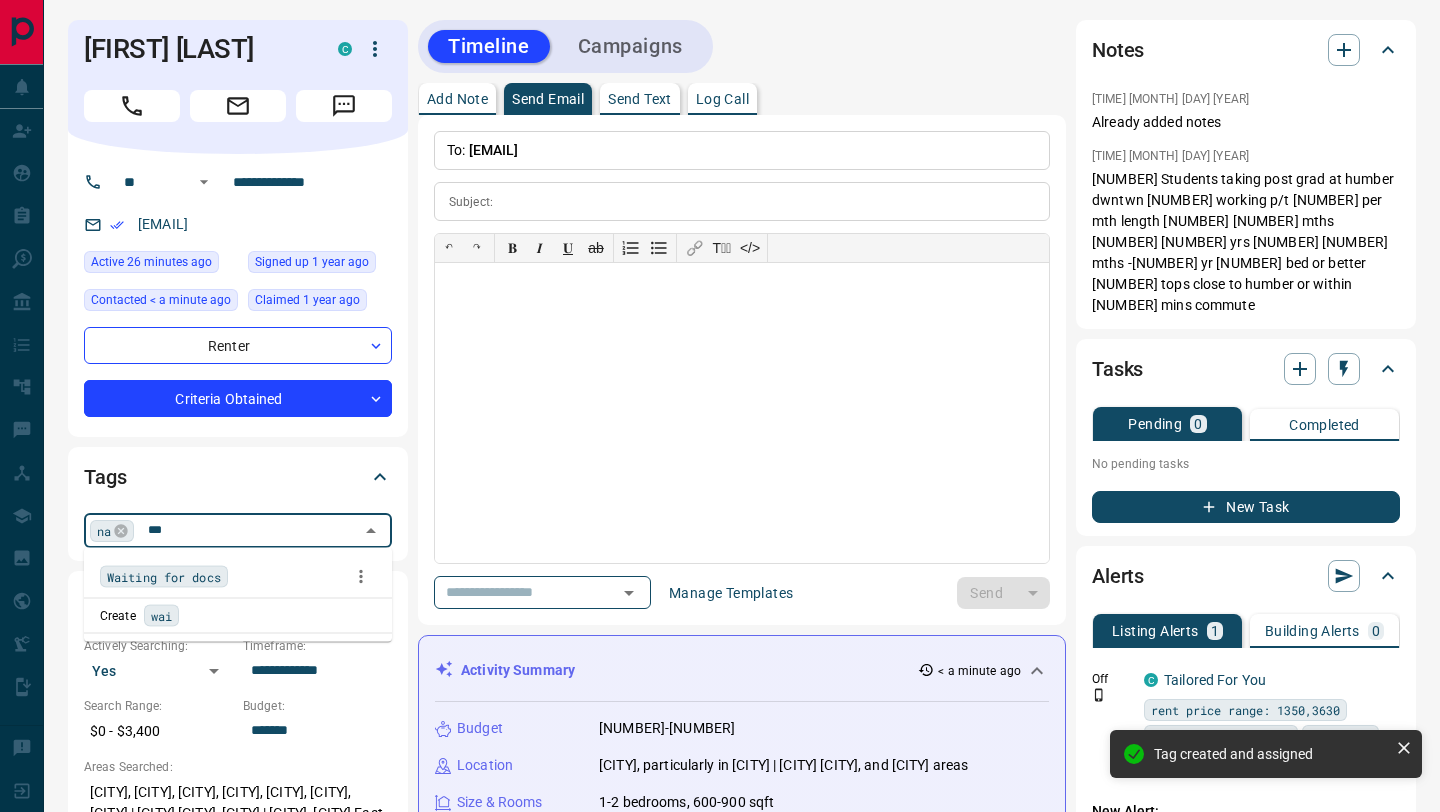 type on "****" 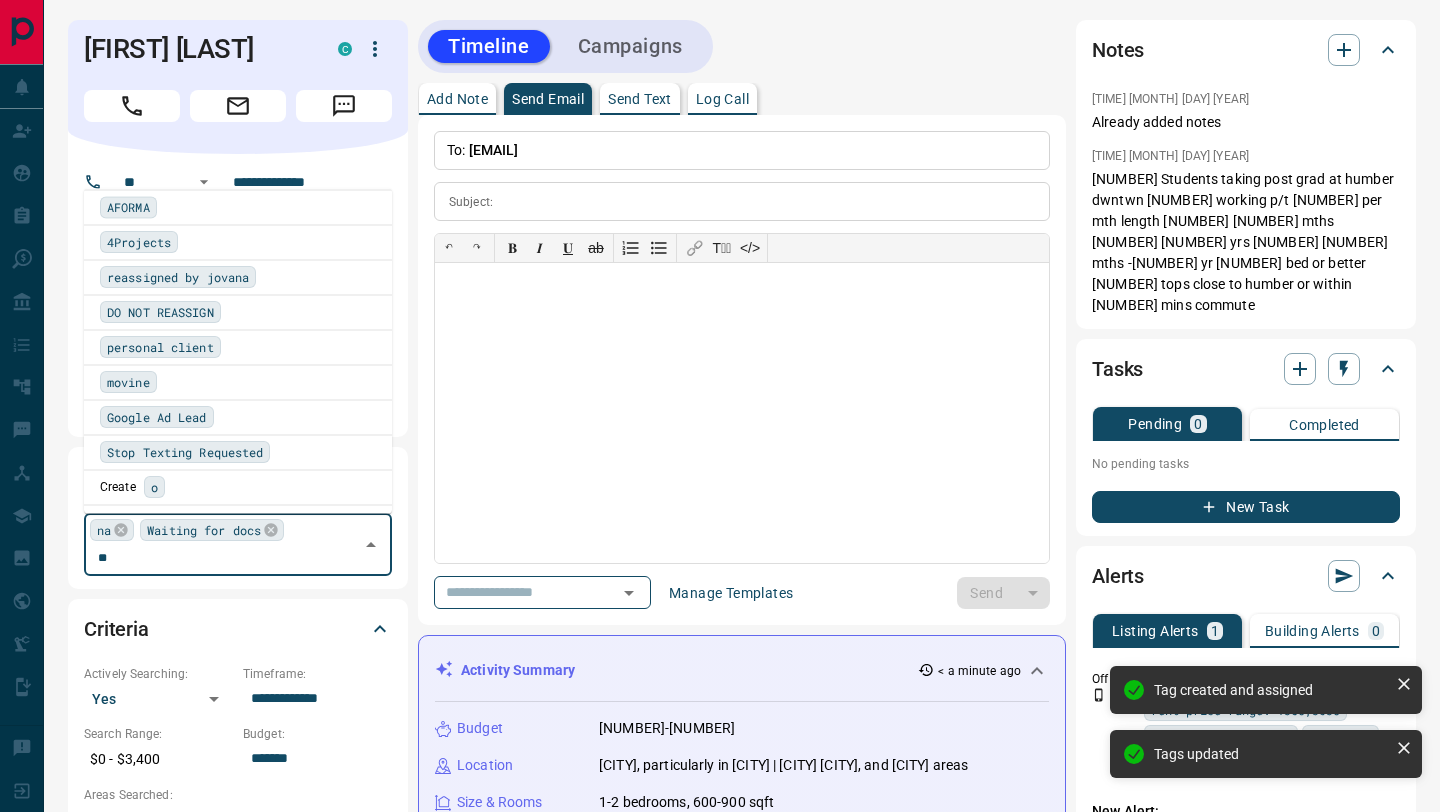 scroll, scrollTop: 0, scrollLeft: 0, axis: both 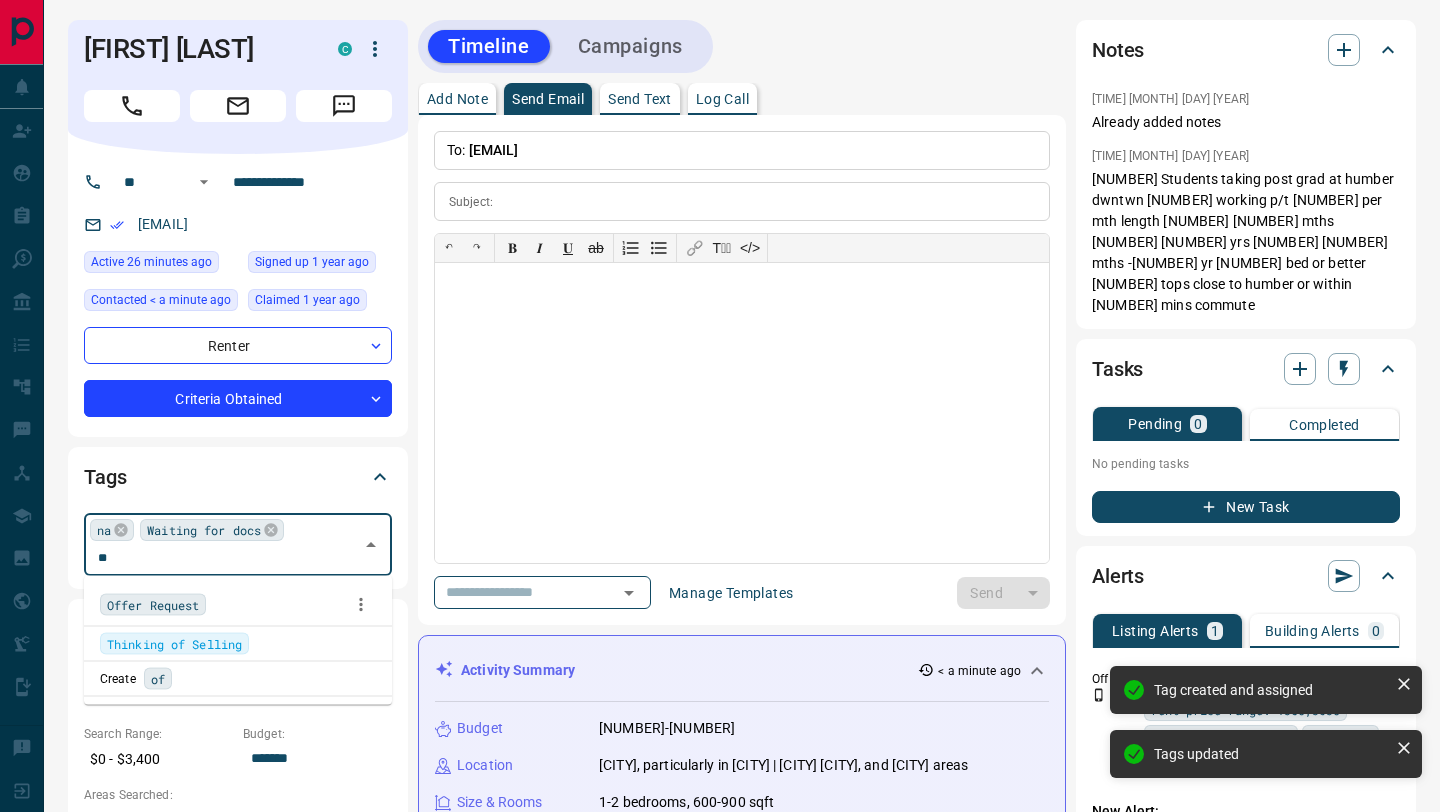 type on "***" 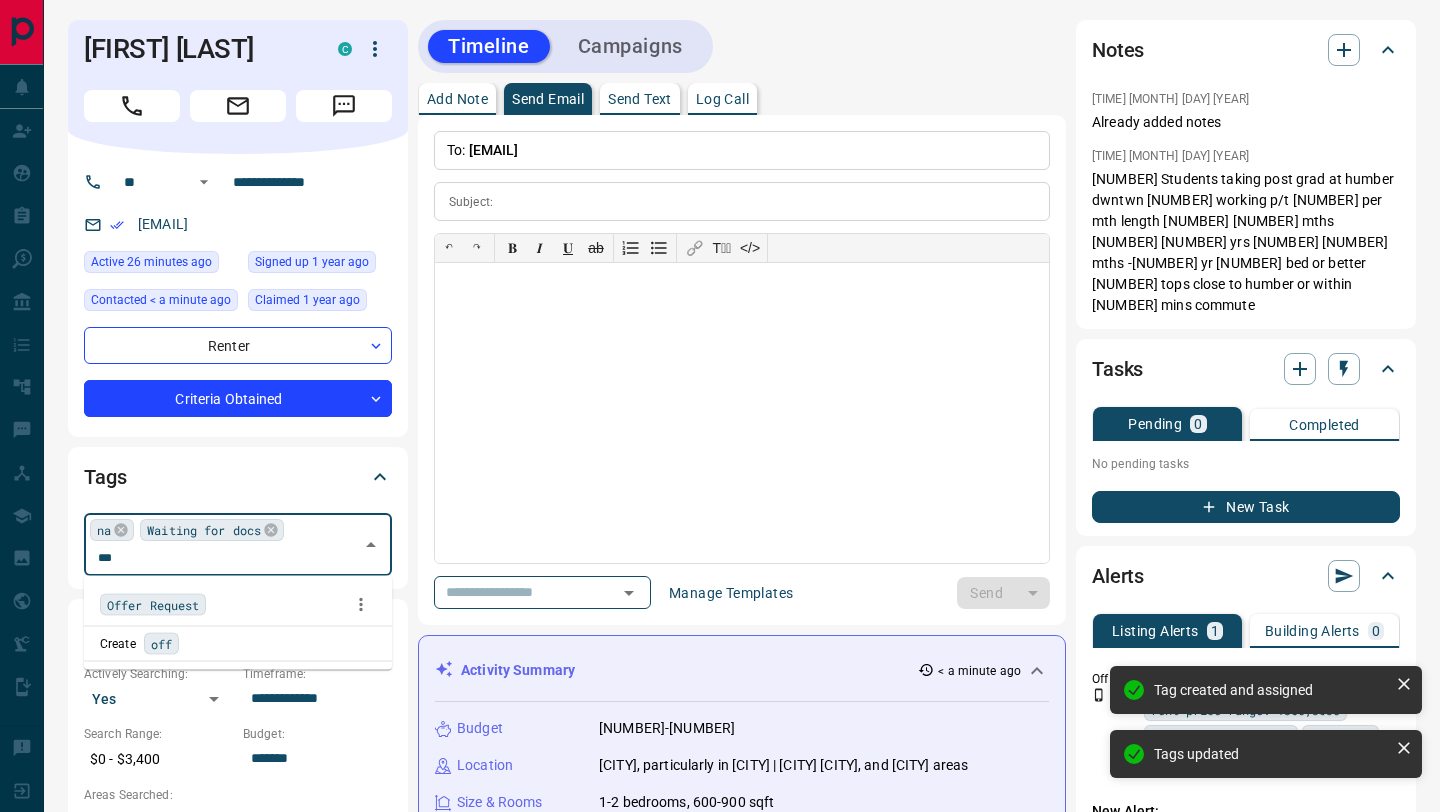 type 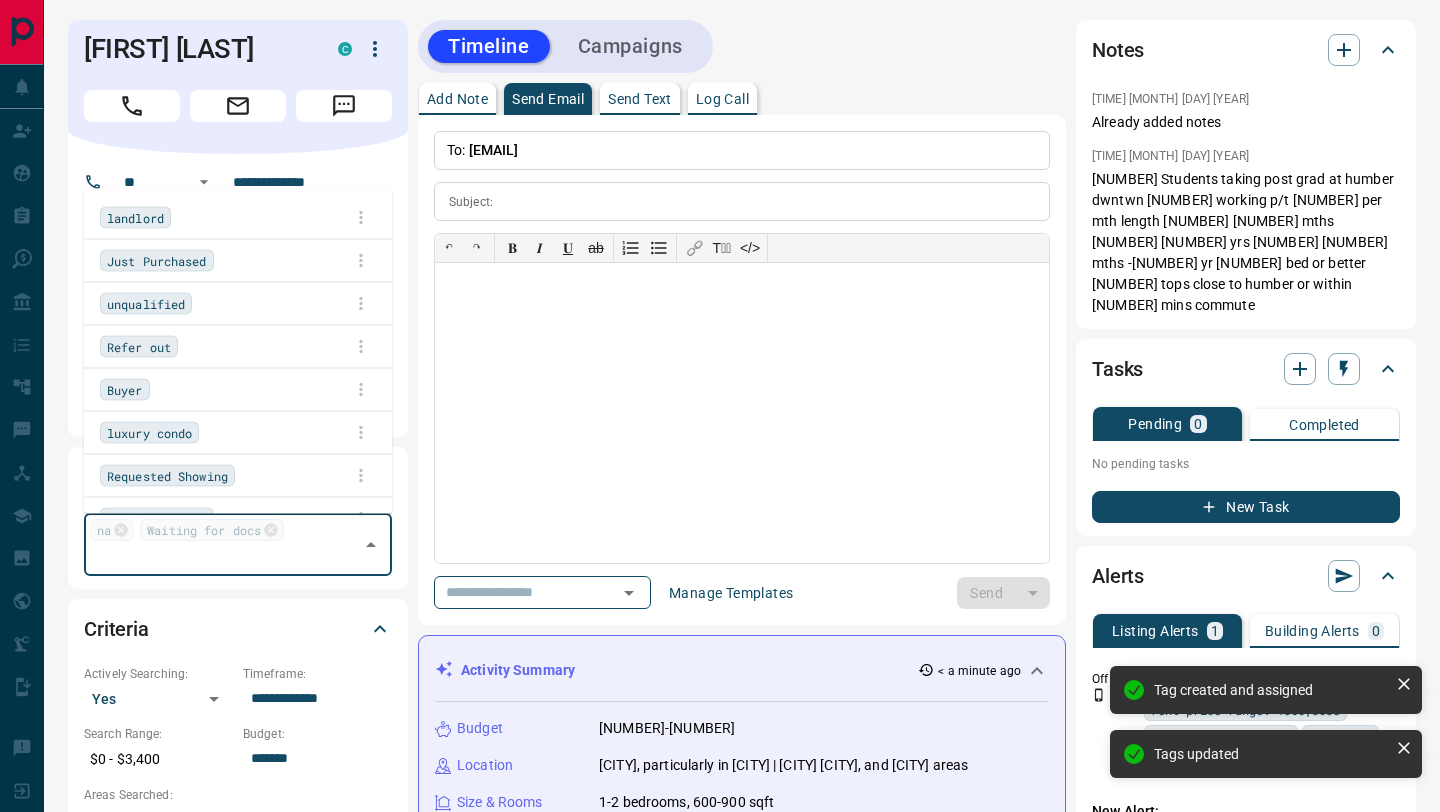 scroll, scrollTop: 2477, scrollLeft: 0, axis: vertical 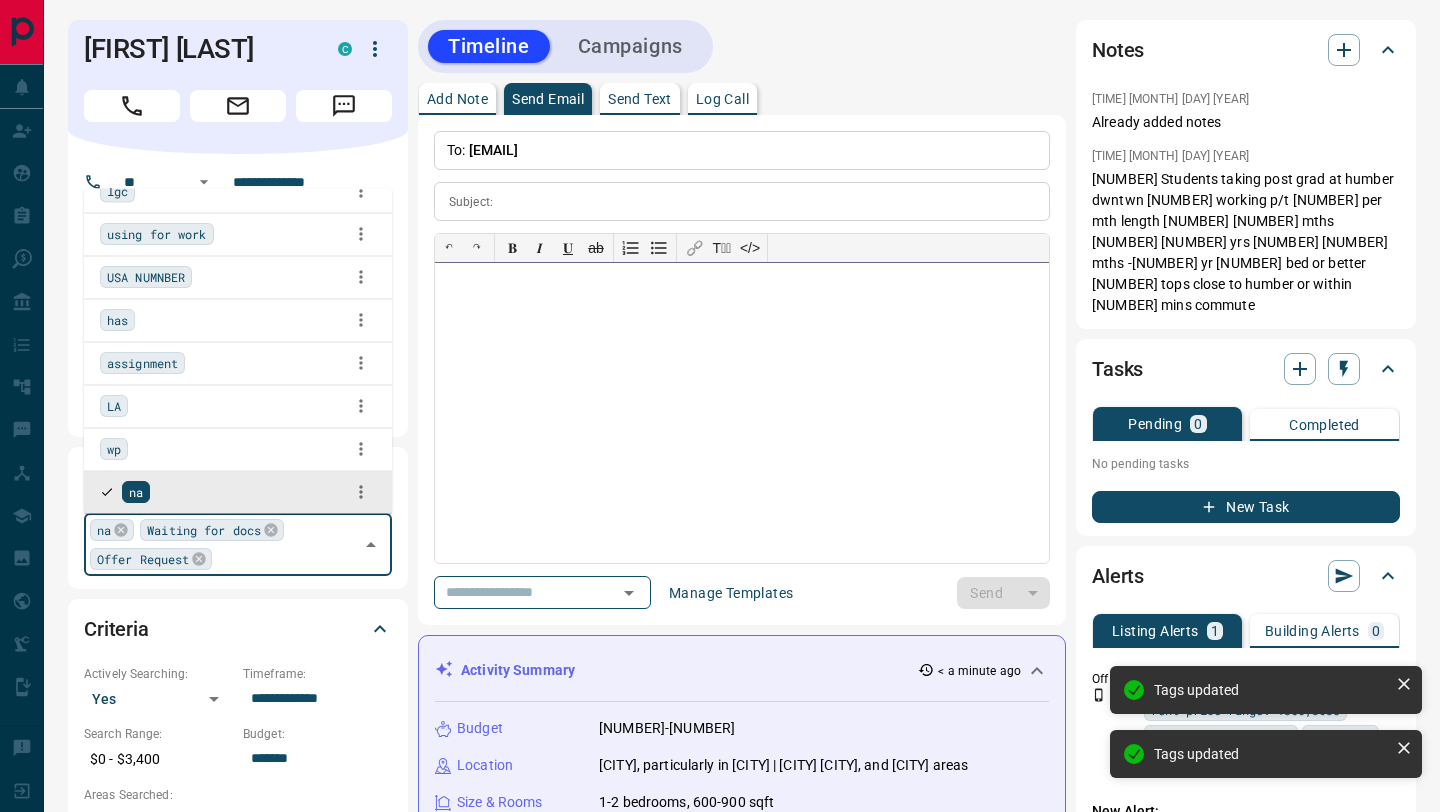 click at bounding box center (742, 413) 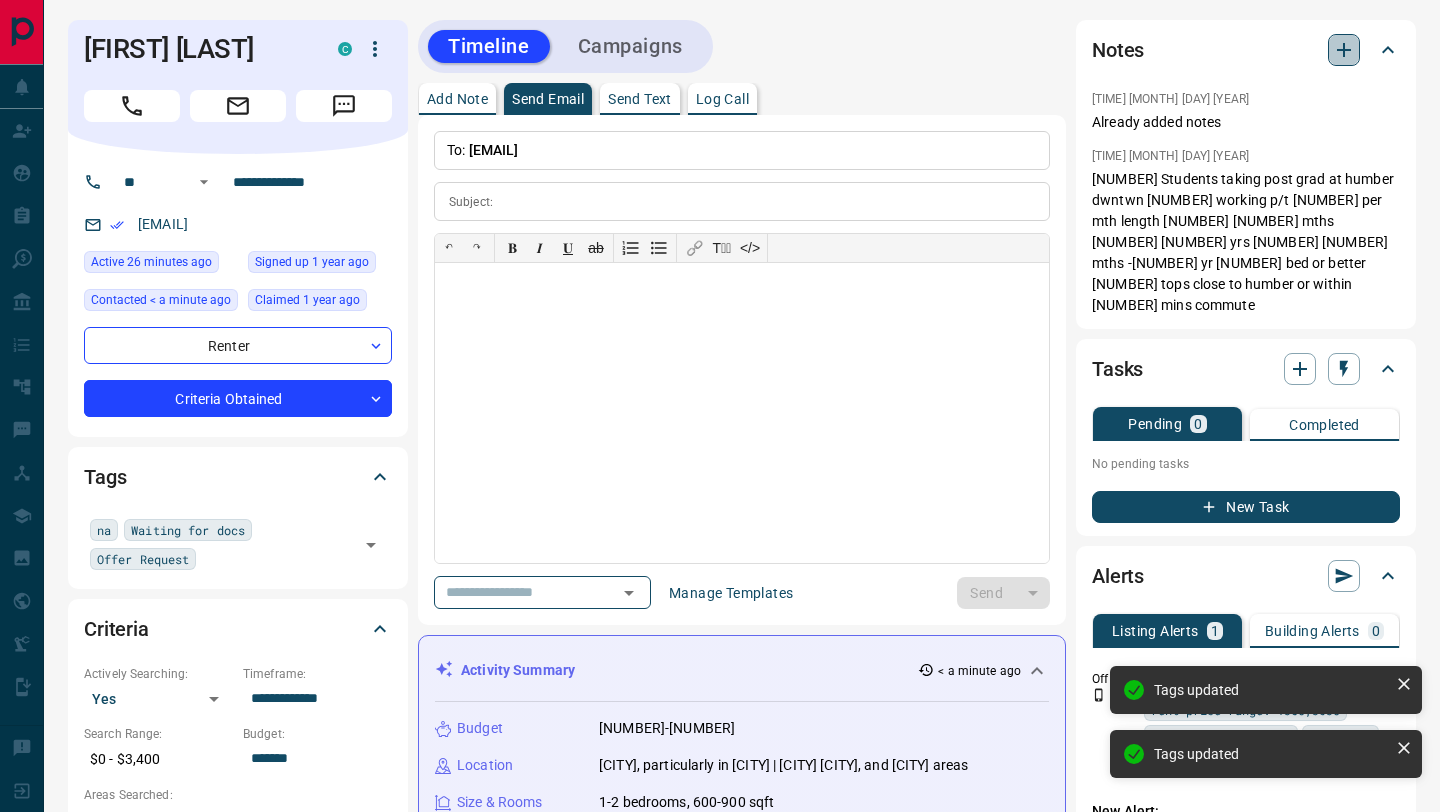 click 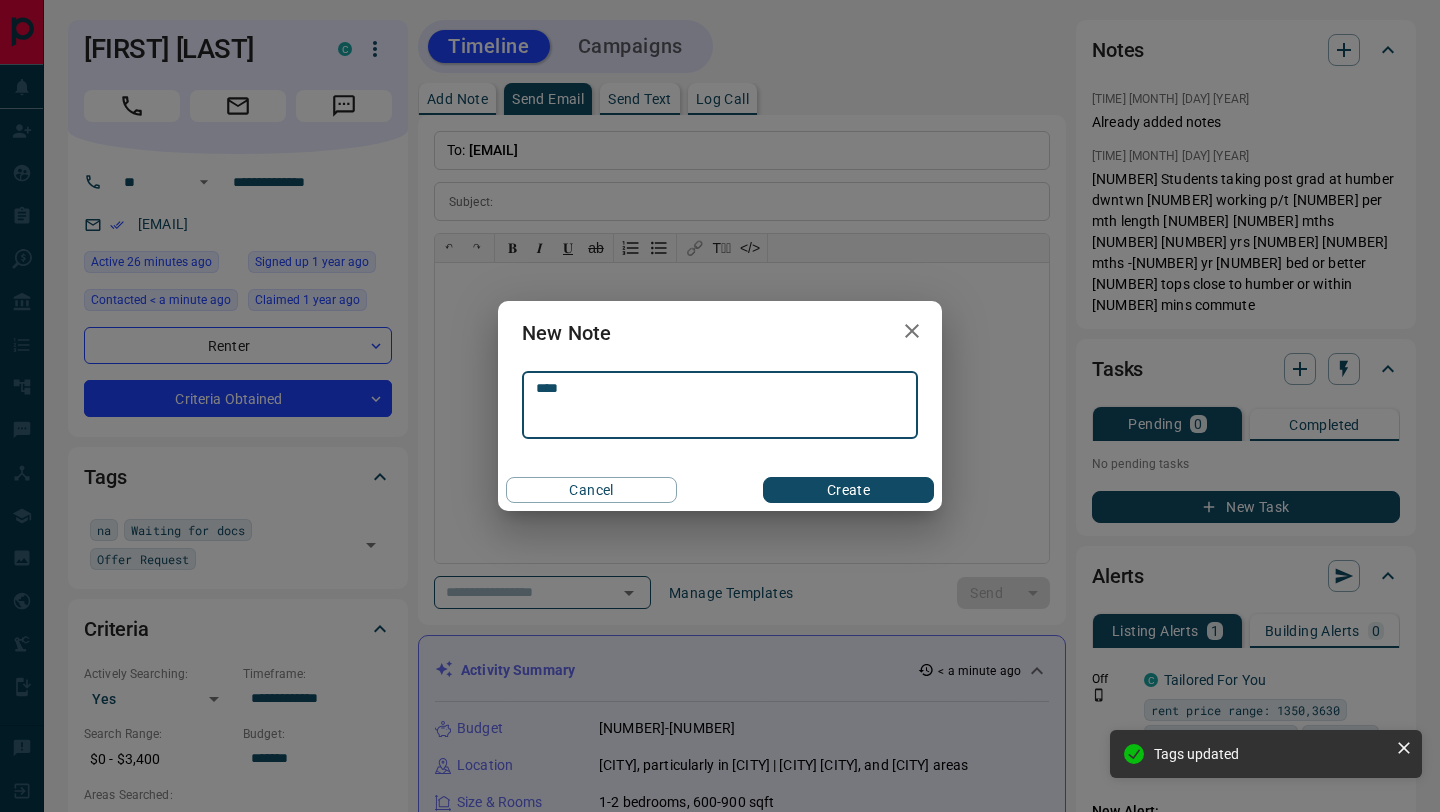 type on "****" 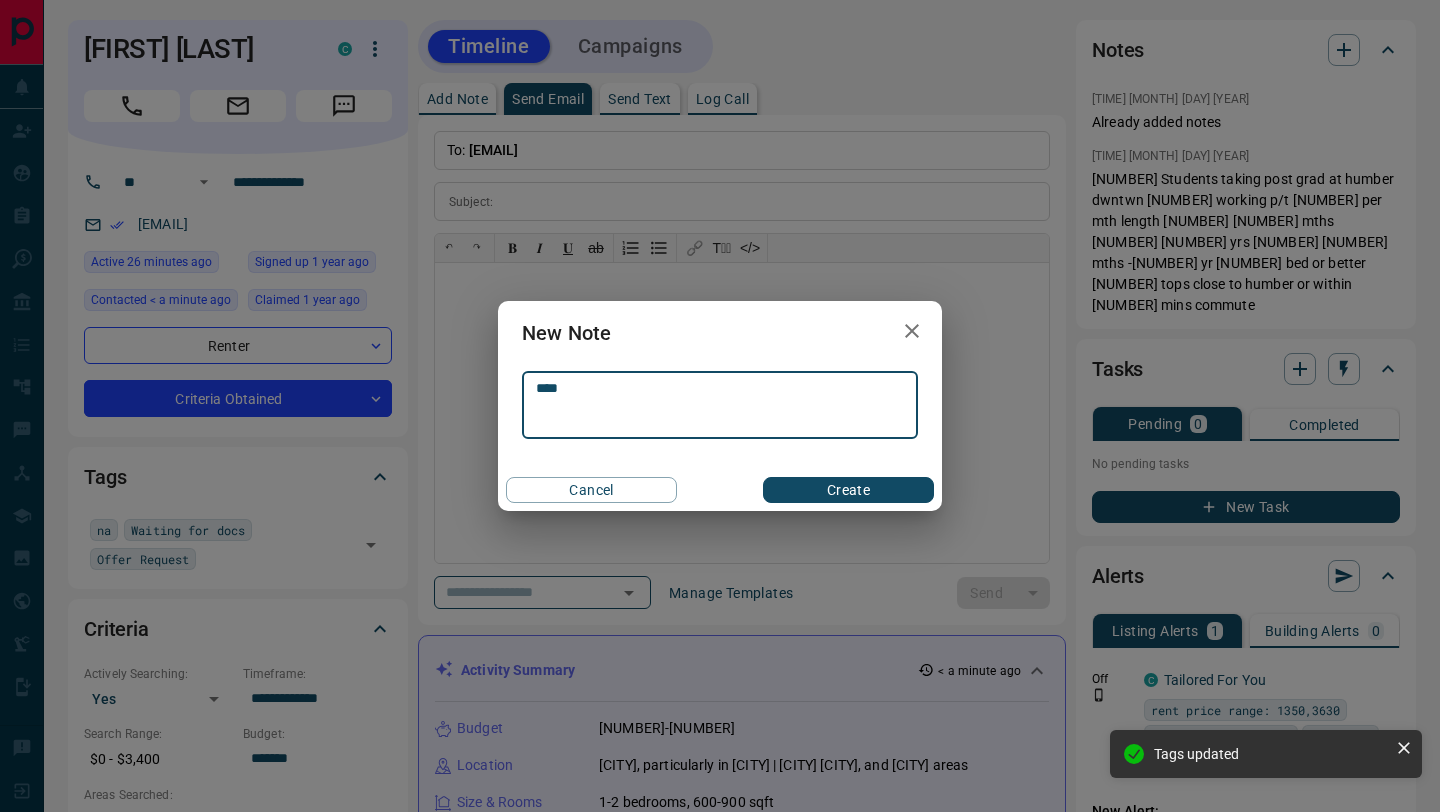click on "Create" at bounding box center (848, 490) 